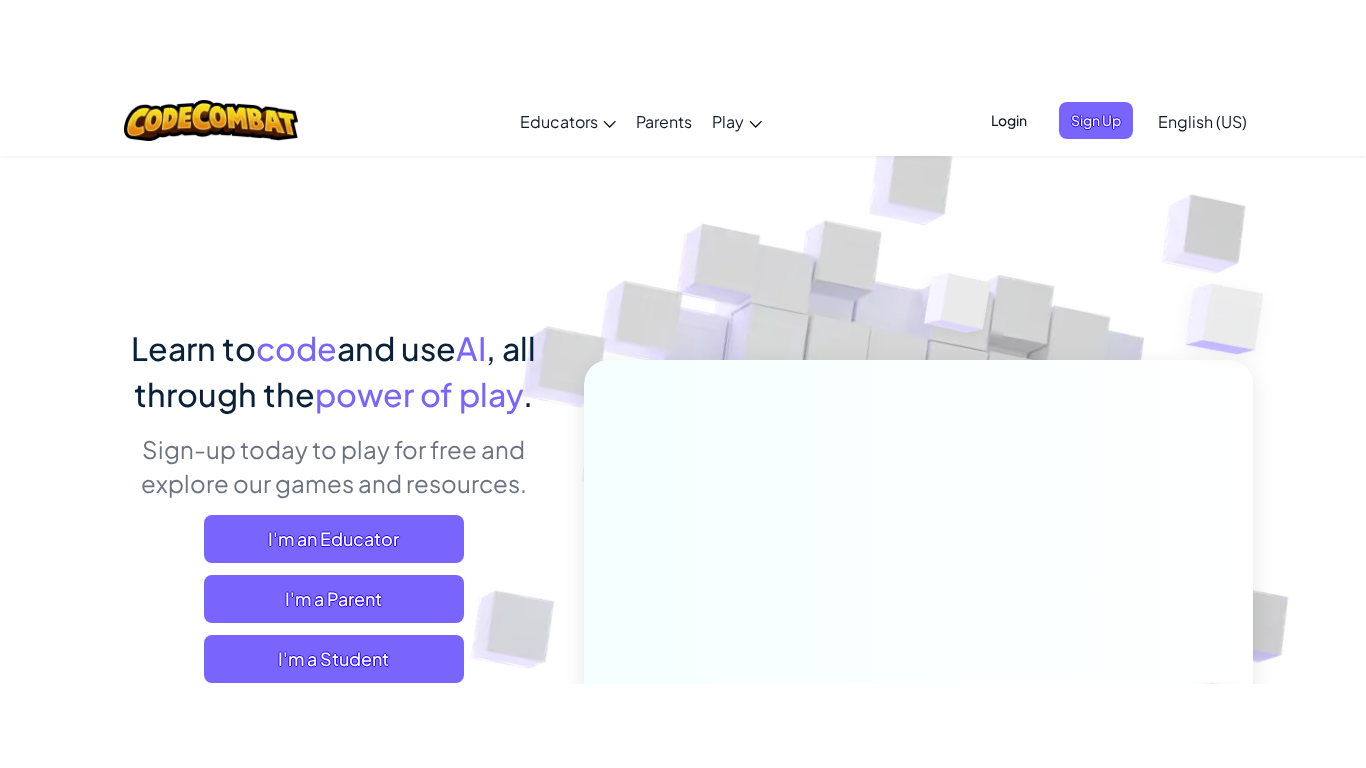 scroll, scrollTop: 0, scrollLeft: 0, axis: both 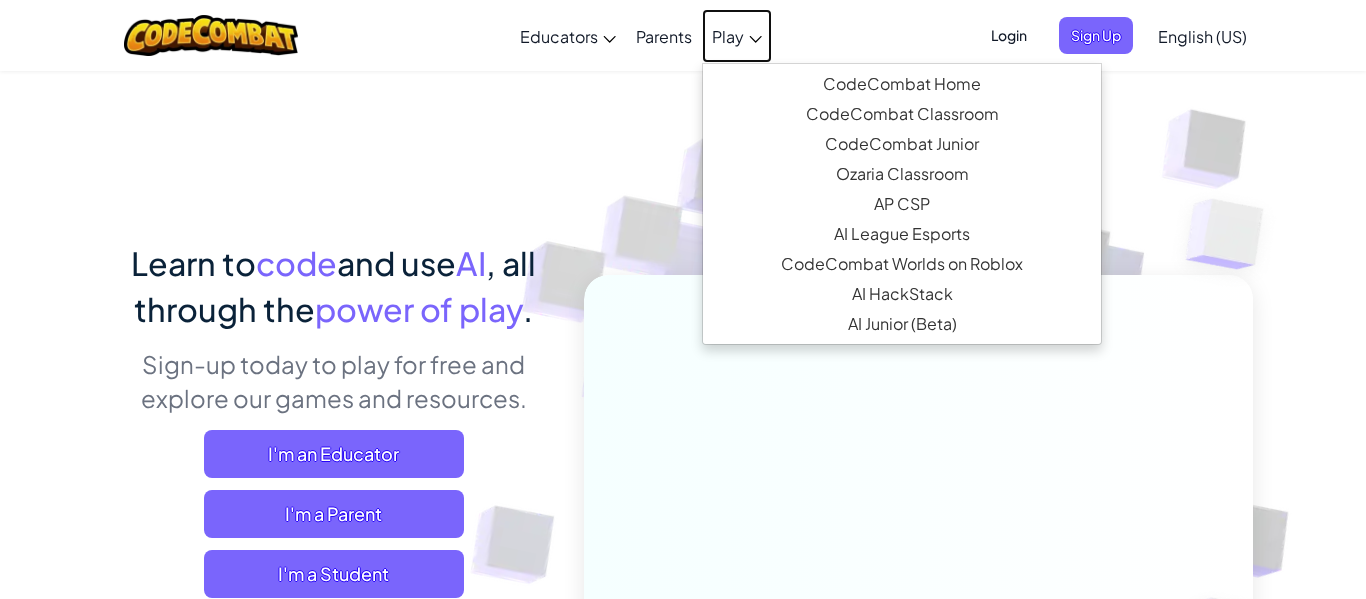 click on "Play" at bounding box center [728, 36] 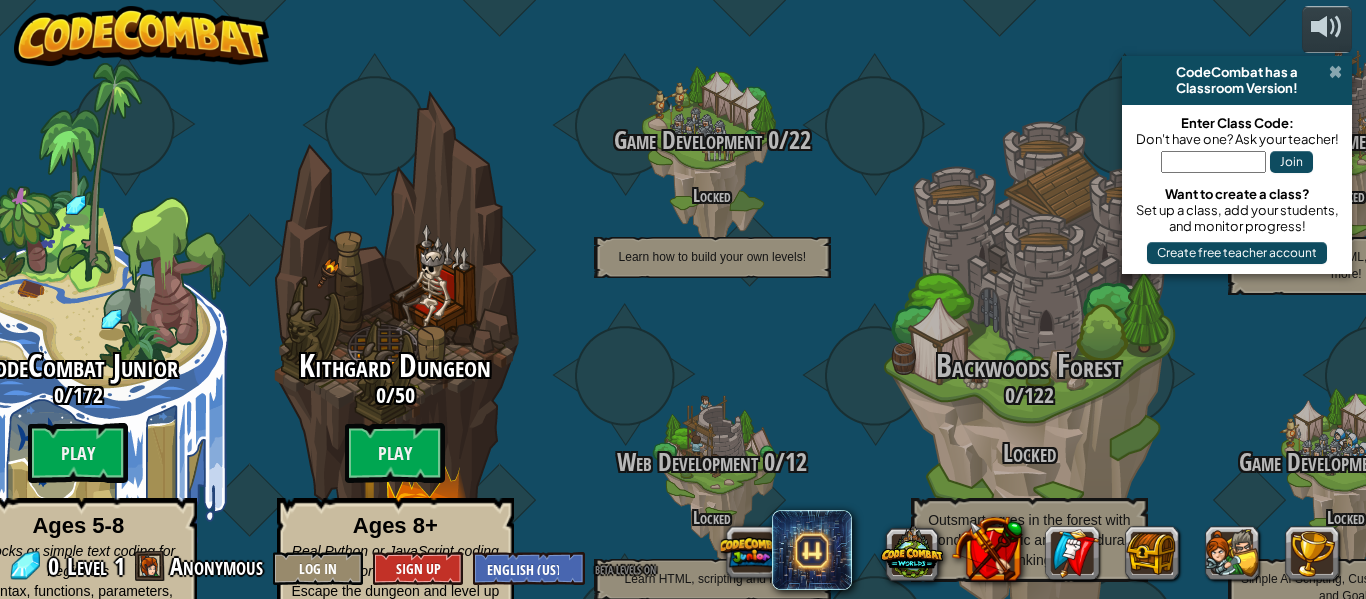 click at bounding box center (1335, 72) 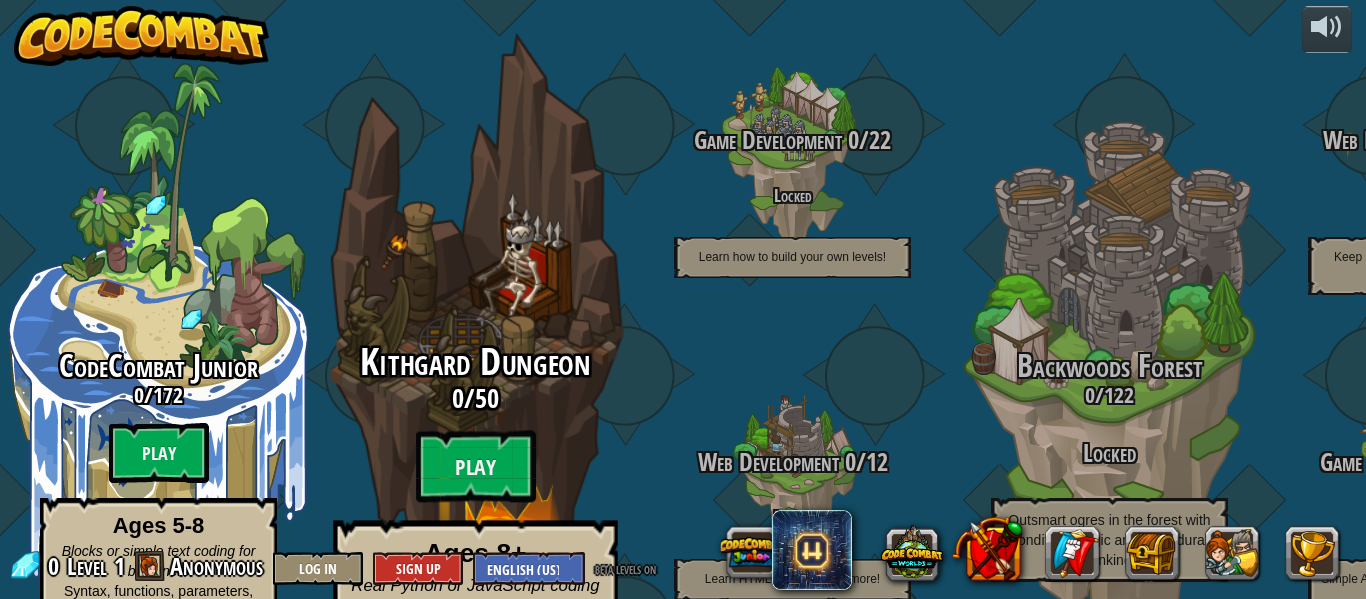 click on "Kithgard Dungeon 0 / 50 Play Ages 8+ Real Python or JavaScript coding for everyone Escape the dungeon and level up your coding skills!" at bounding box center [475, 380] 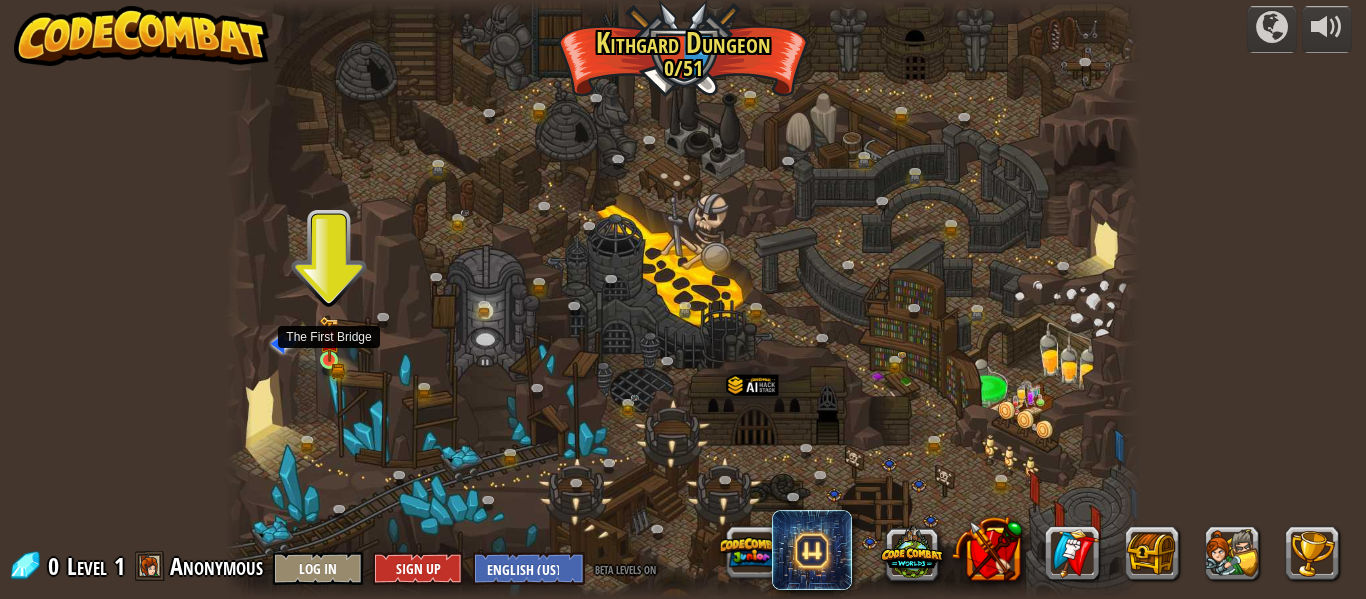 click at bounding box center [329, 339] 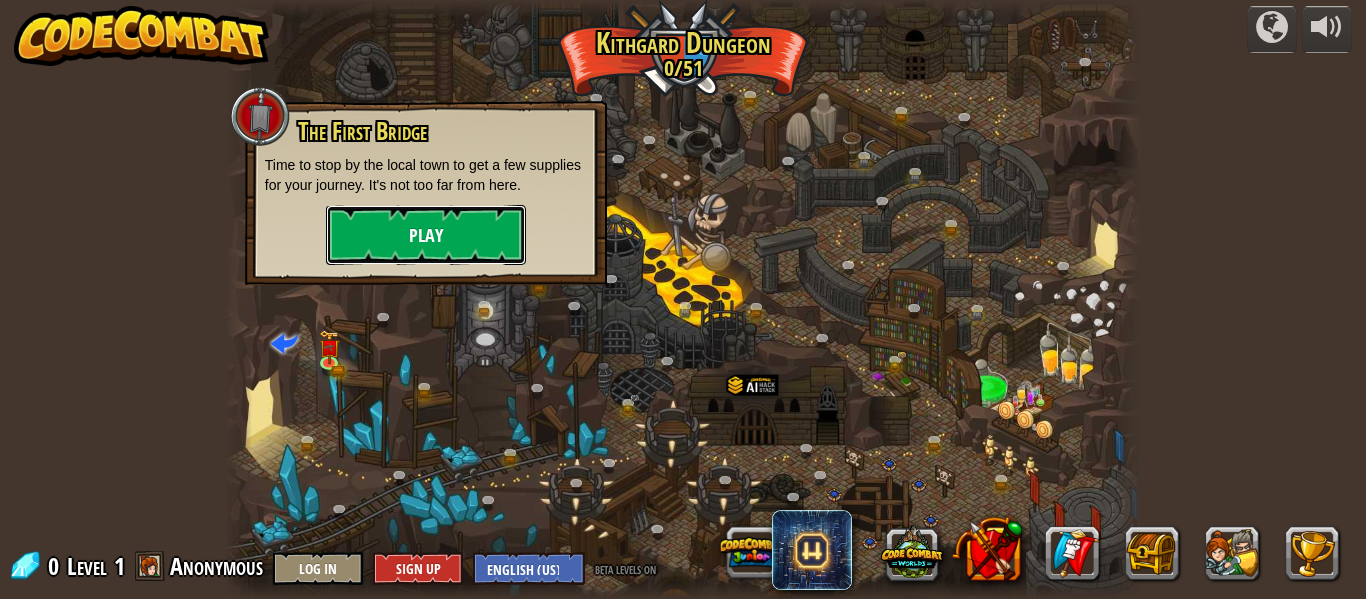 click on "Play" at bounding box center [426, 235] 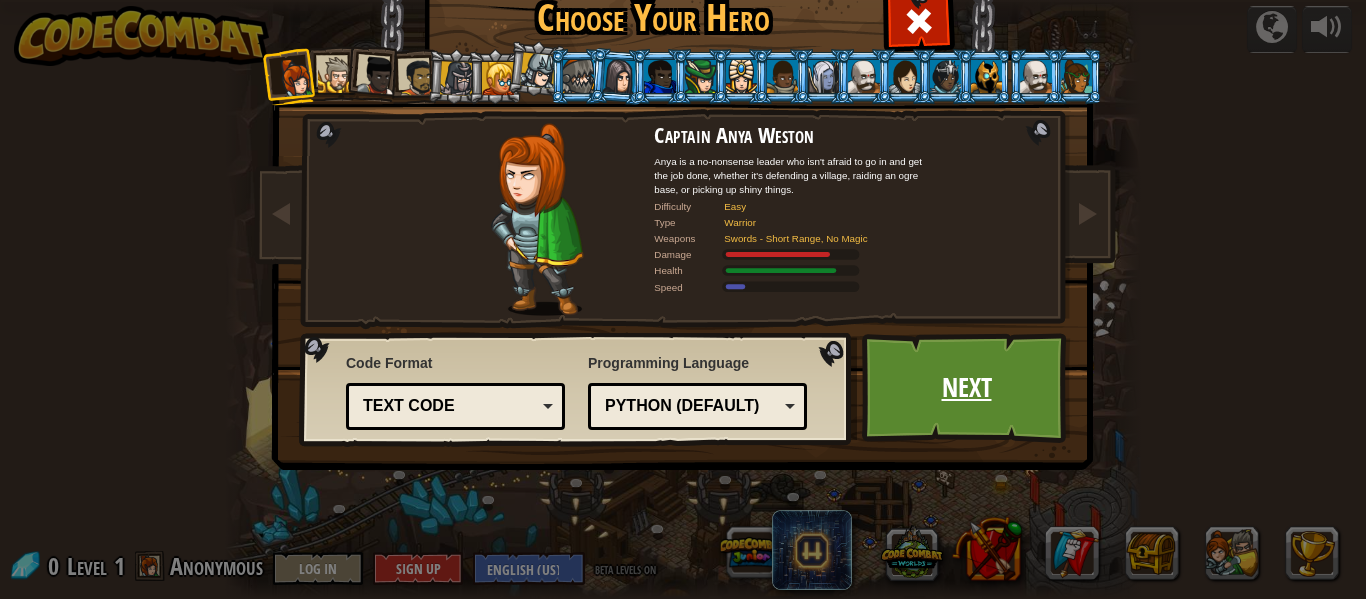click on "Next" at bounding box center (966, 388) 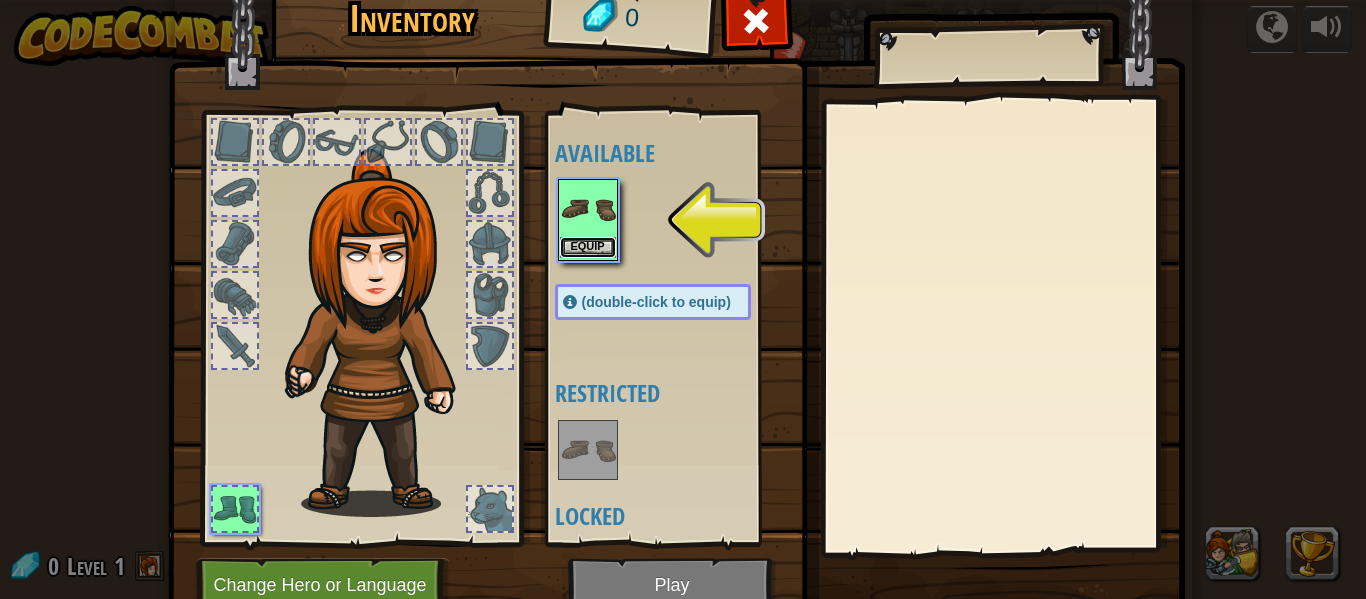 click on "Equip" at bounding box center [588, 247] 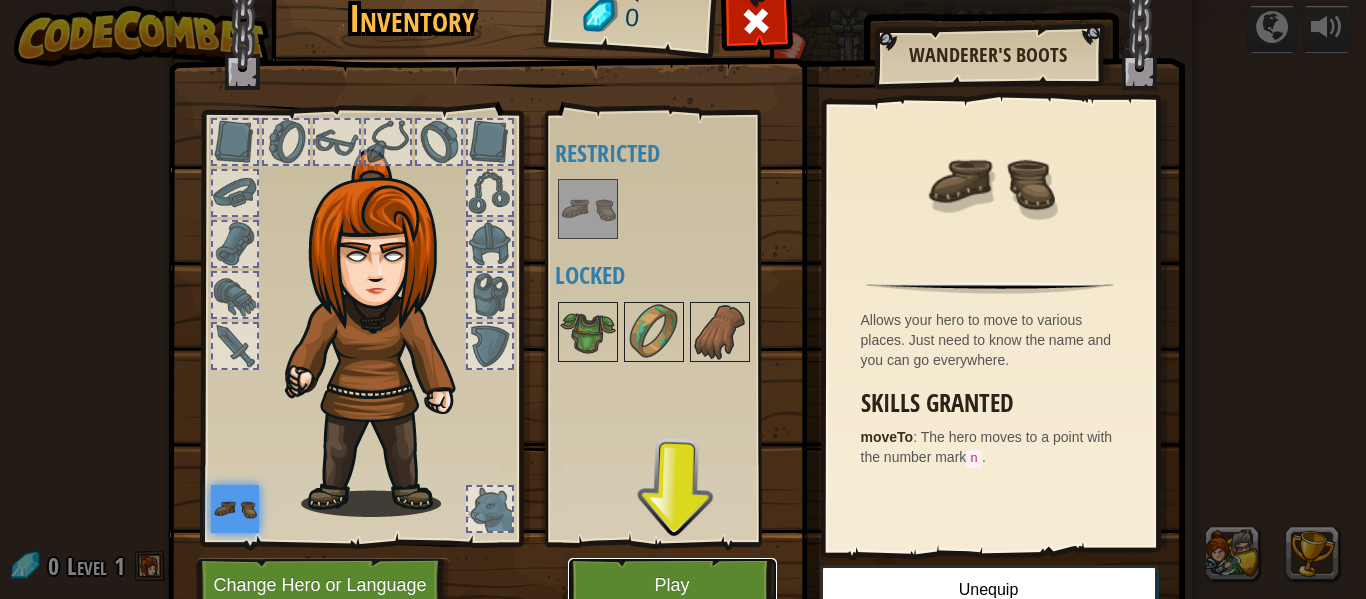click on "Play" at bounding box center [672, 585] 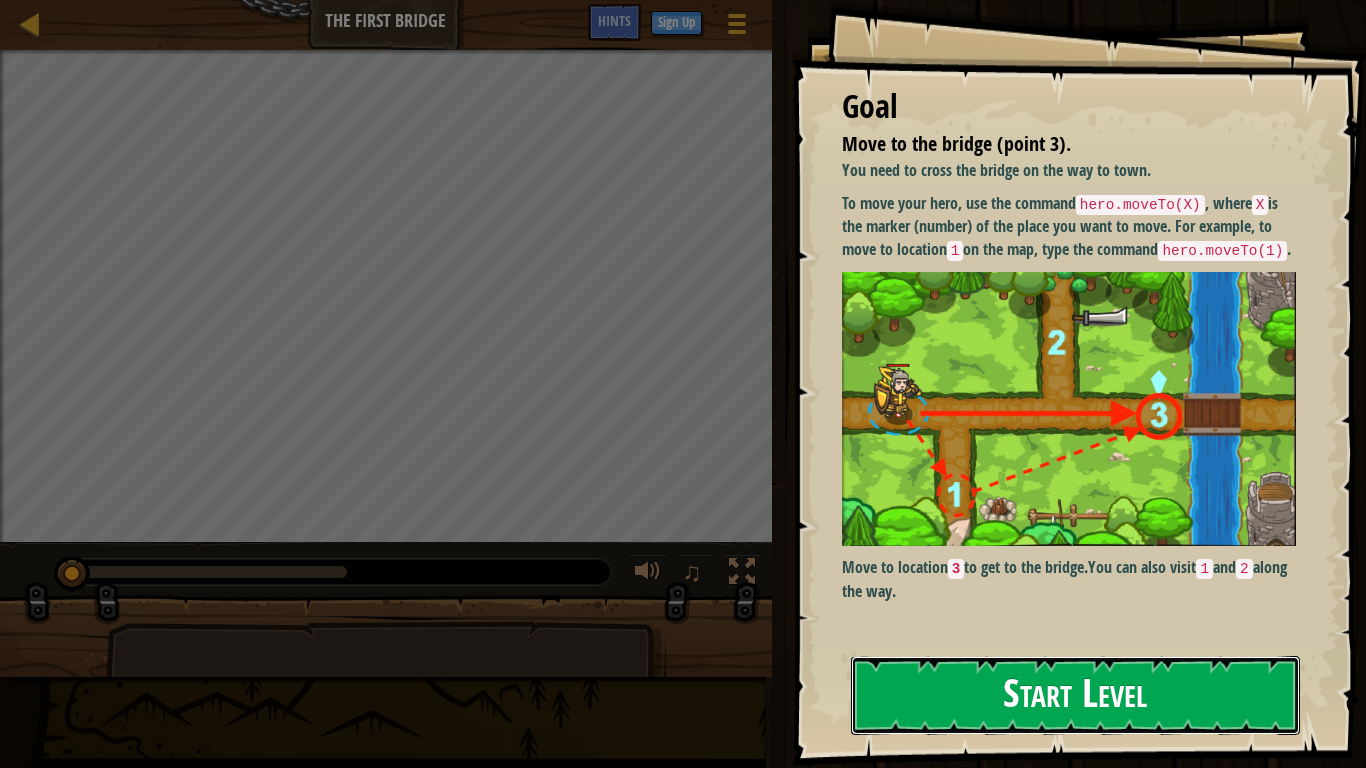 click on "Start Level" at bounding box center (1075, 695) 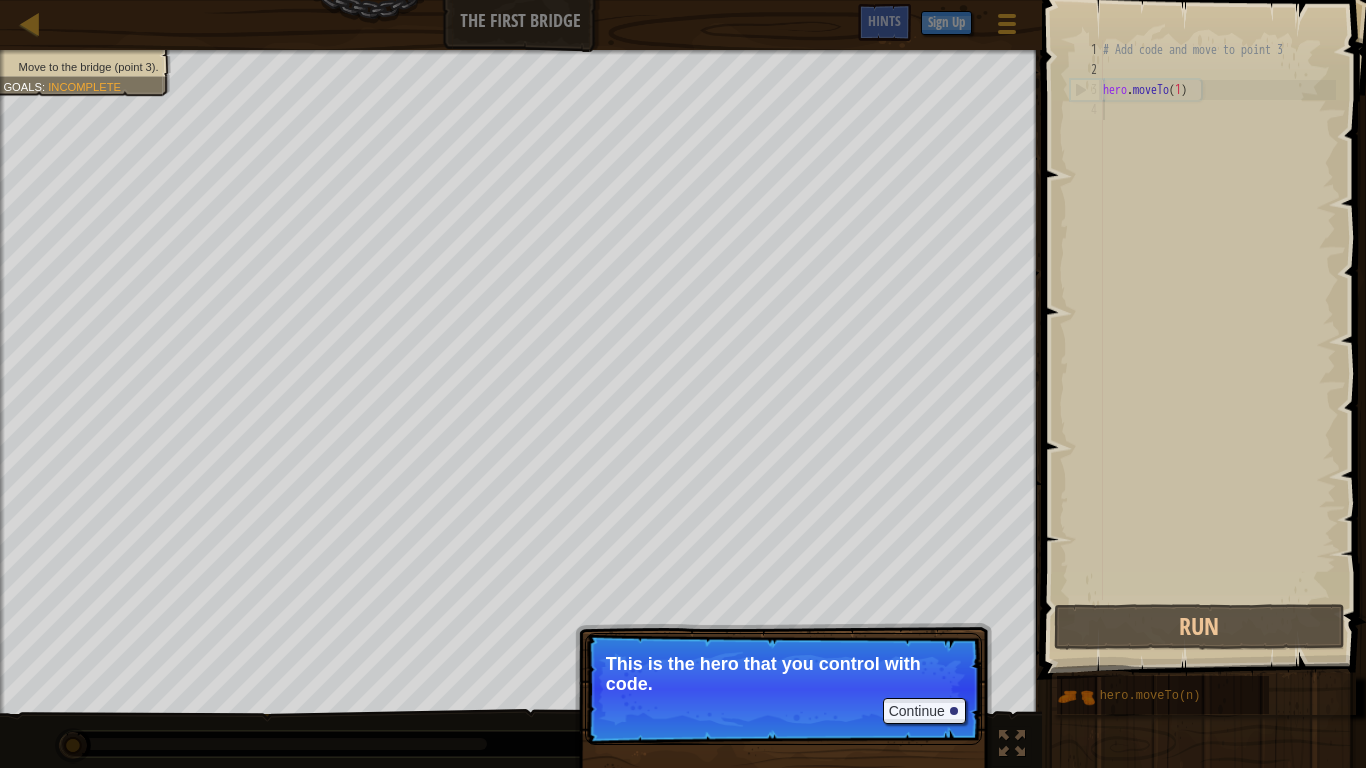 click on "Continue  This is the hero that you control with code." at bounding box center (783, 781) 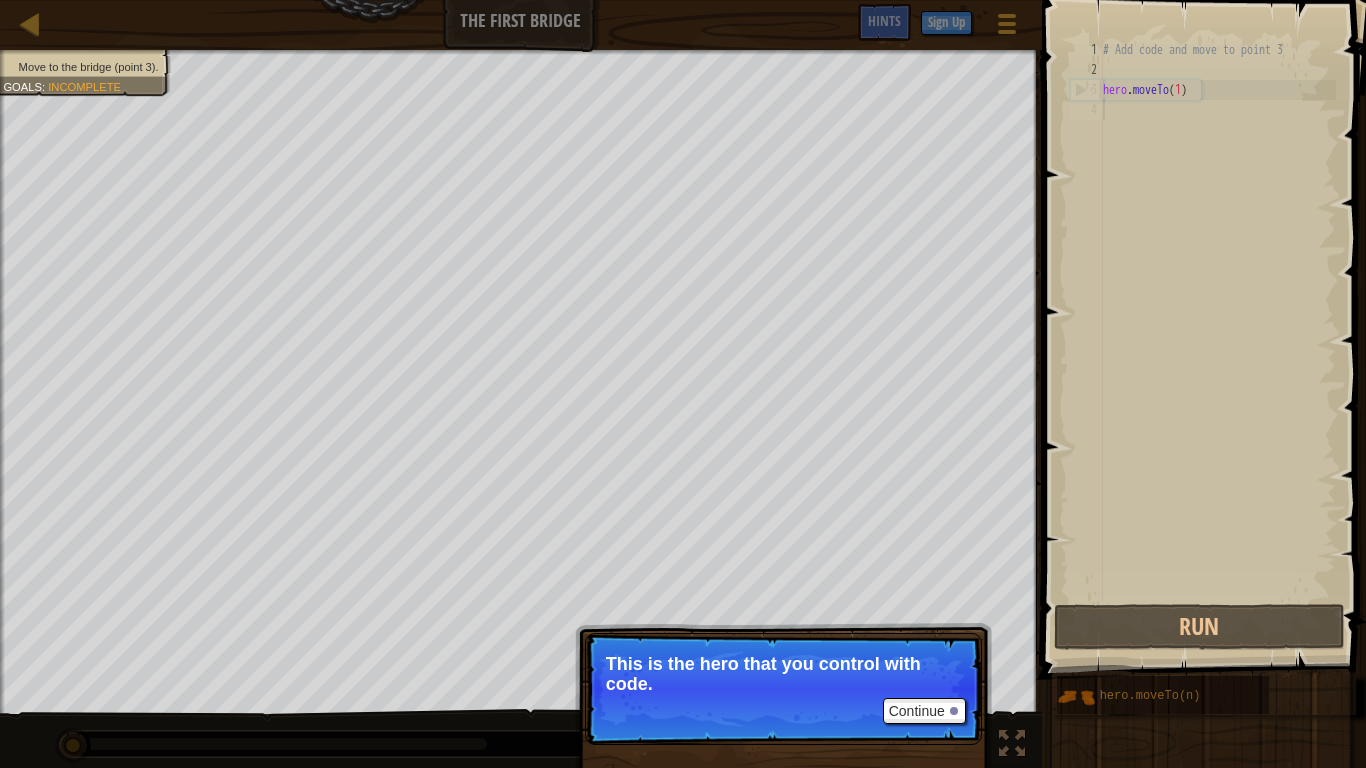scroll, scrollTop: 9, scrollLeft: 0, axis: vertical 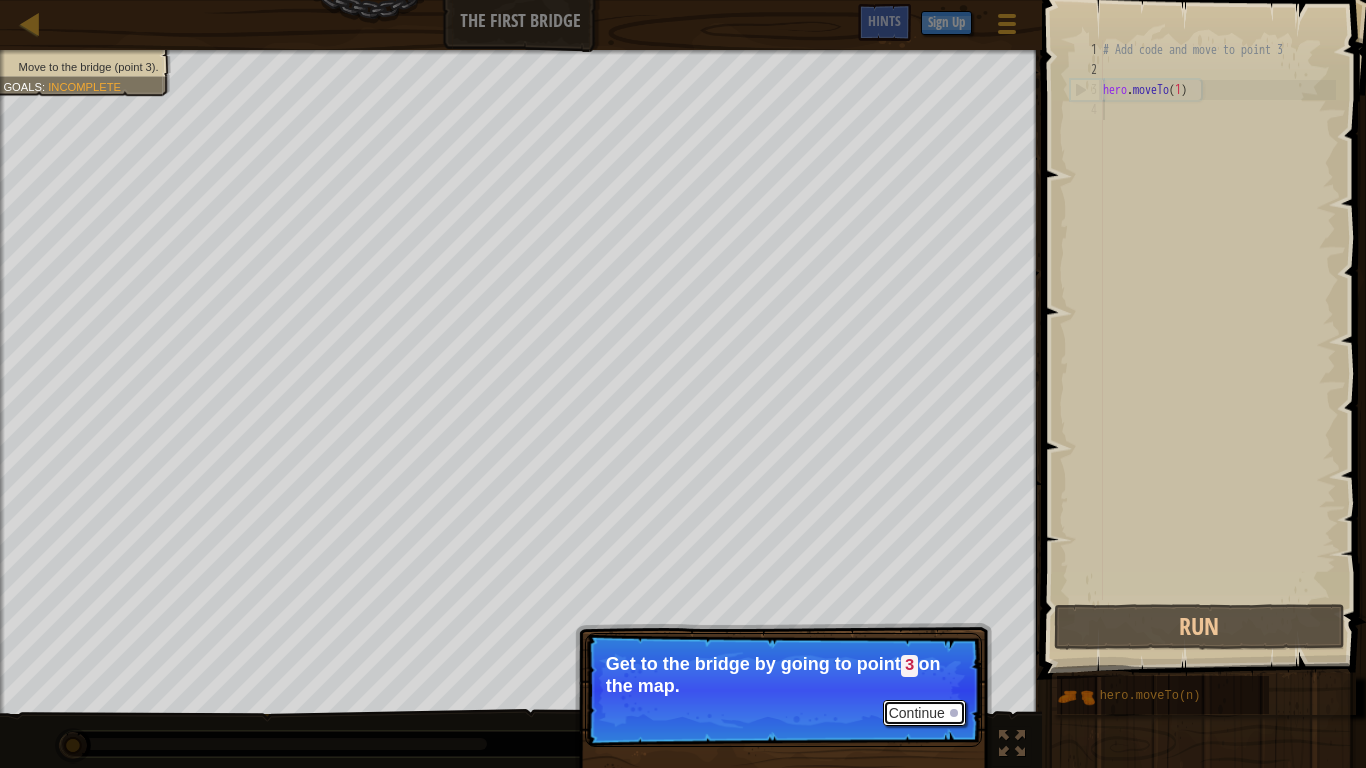 click on "Continue" at bounding box center [924, 713] 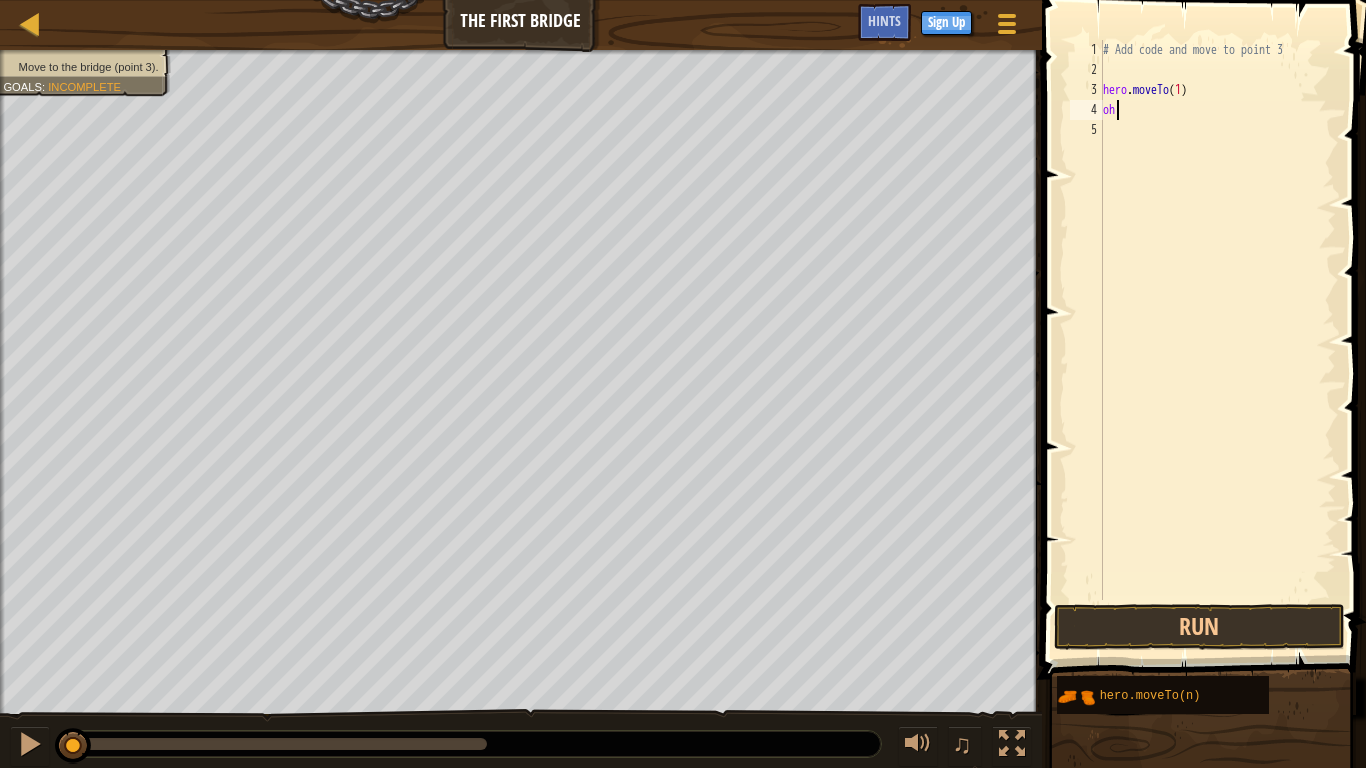 scroll, scrollTop: 9, scrollLeft: 0, axis: vertical 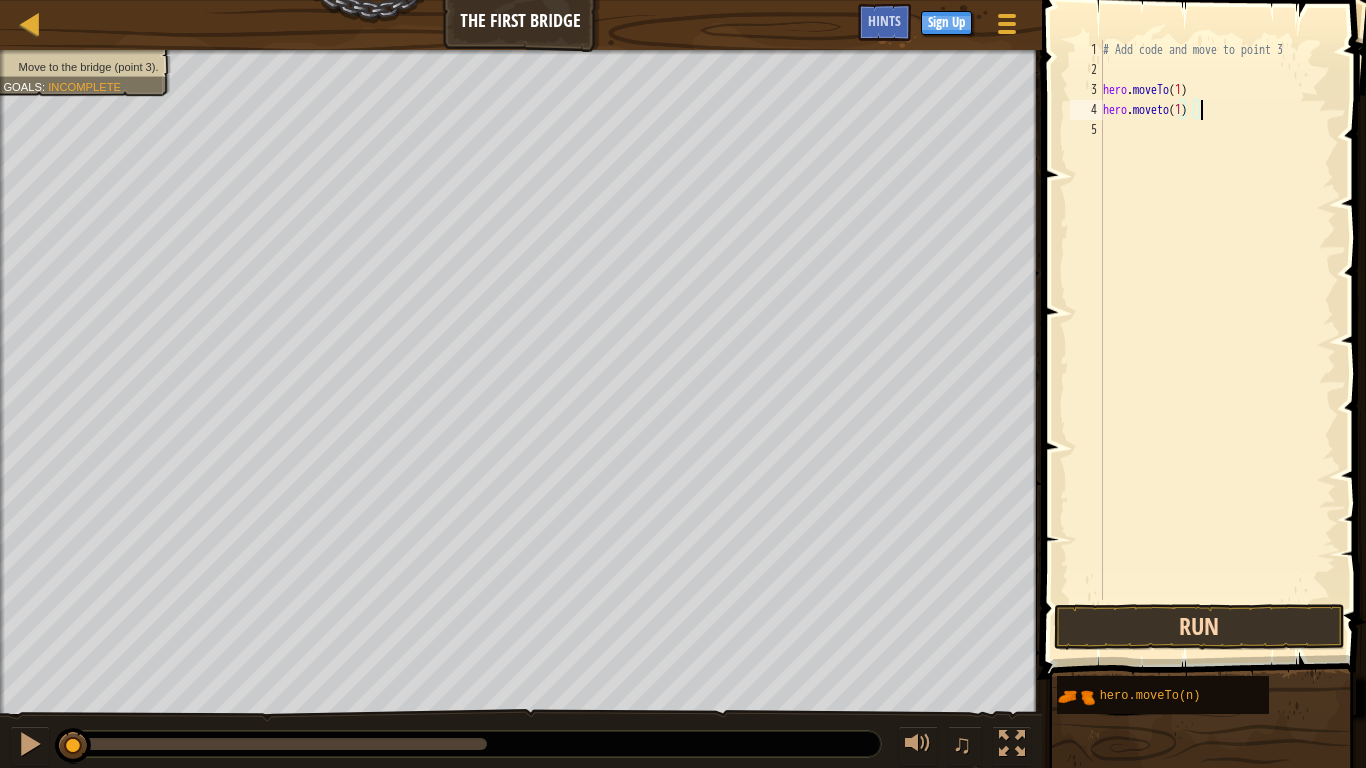 type on "hero.moveto(1)" 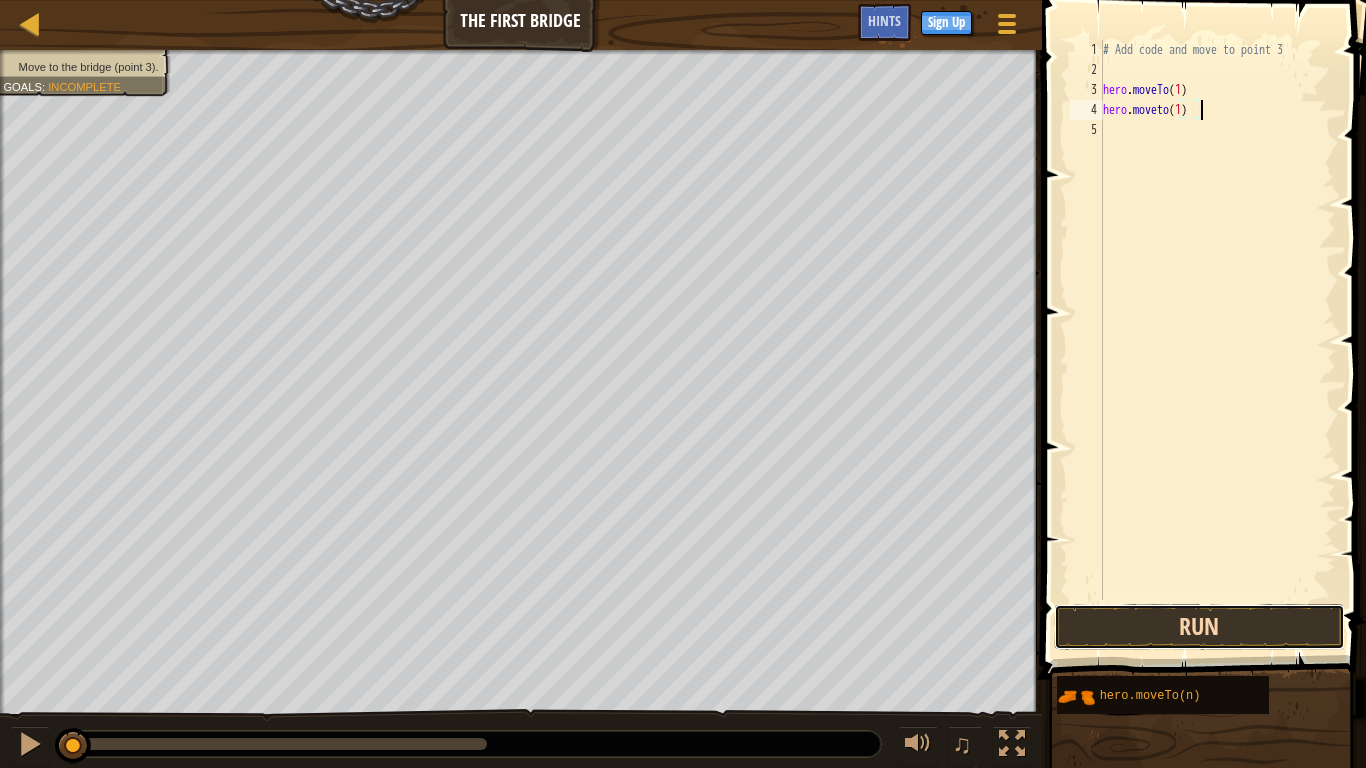 click on "Run" at bounding box center [1199, 627] 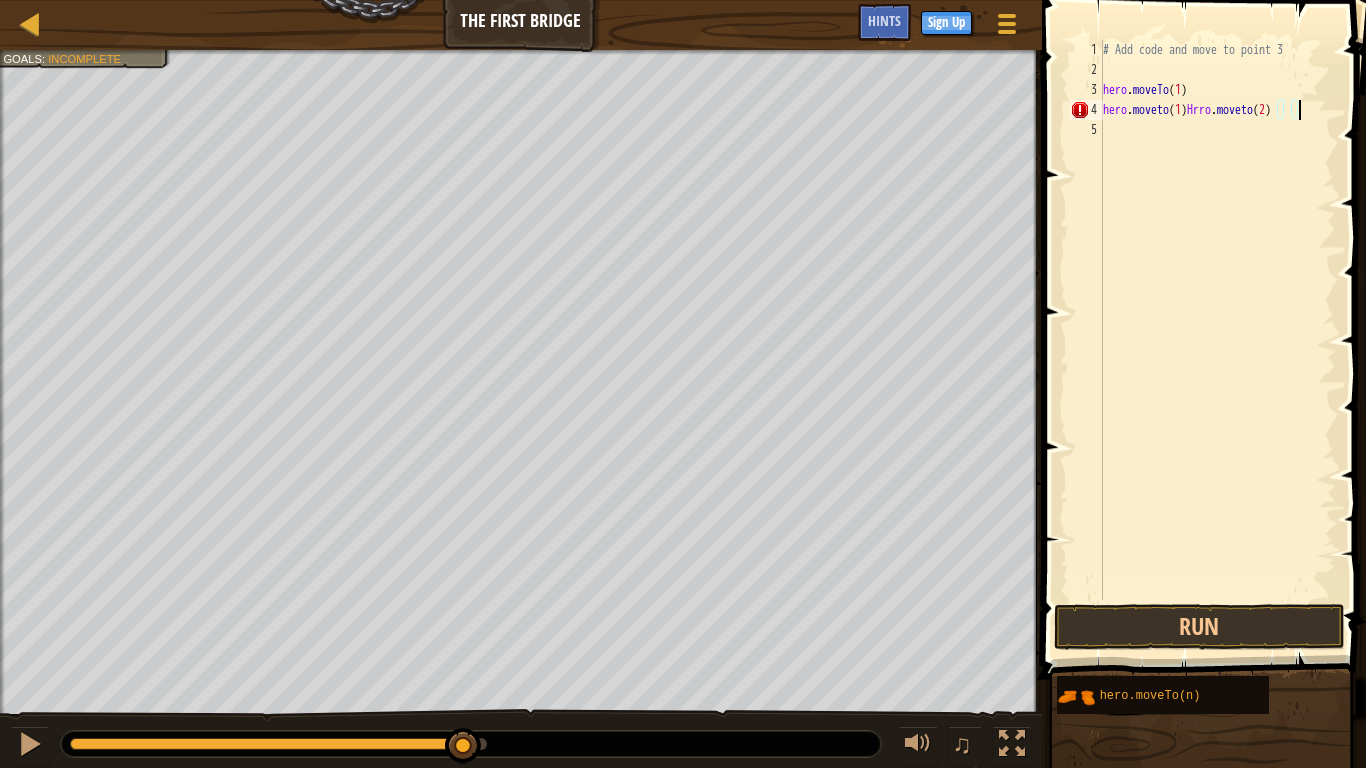 scroll, scrollTop: 9, scrollLeft: 27, axis: both 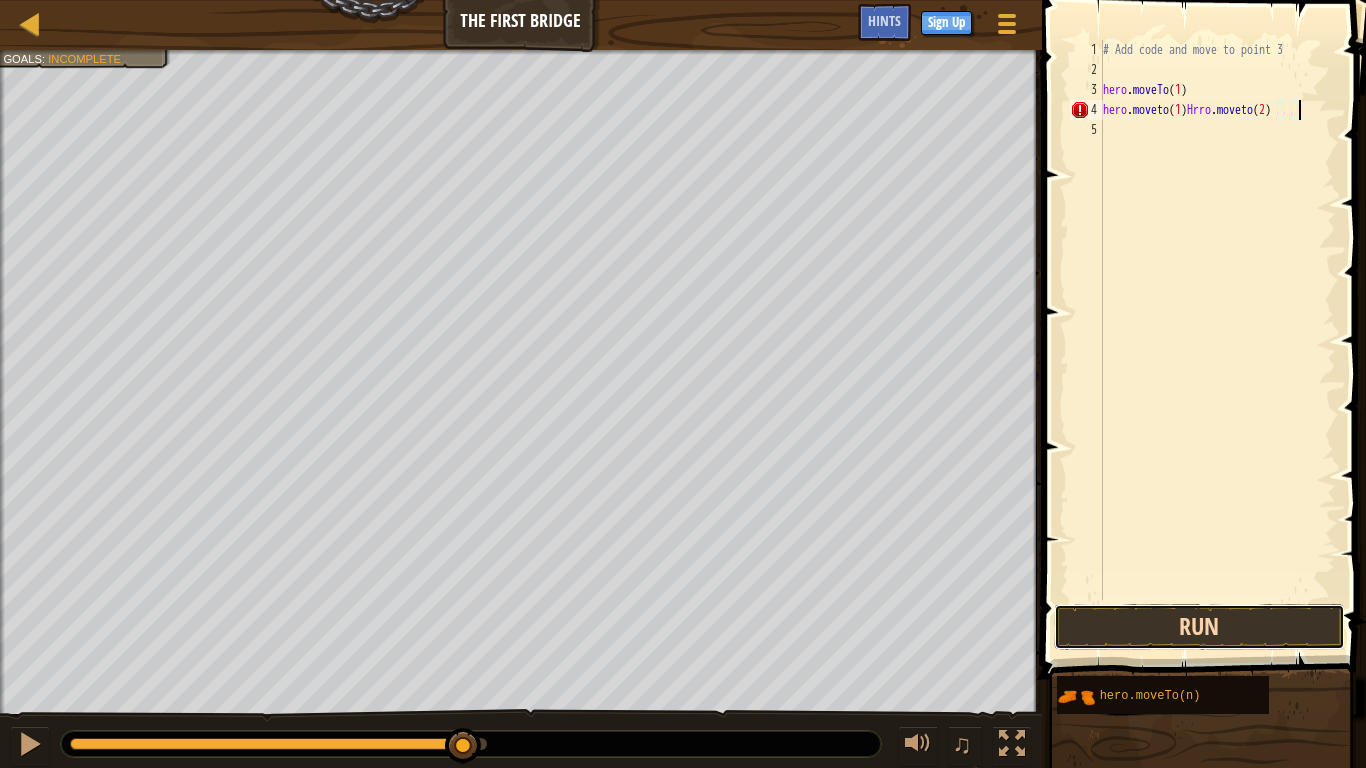 click on "Run" at bounding box center (1199, 627) 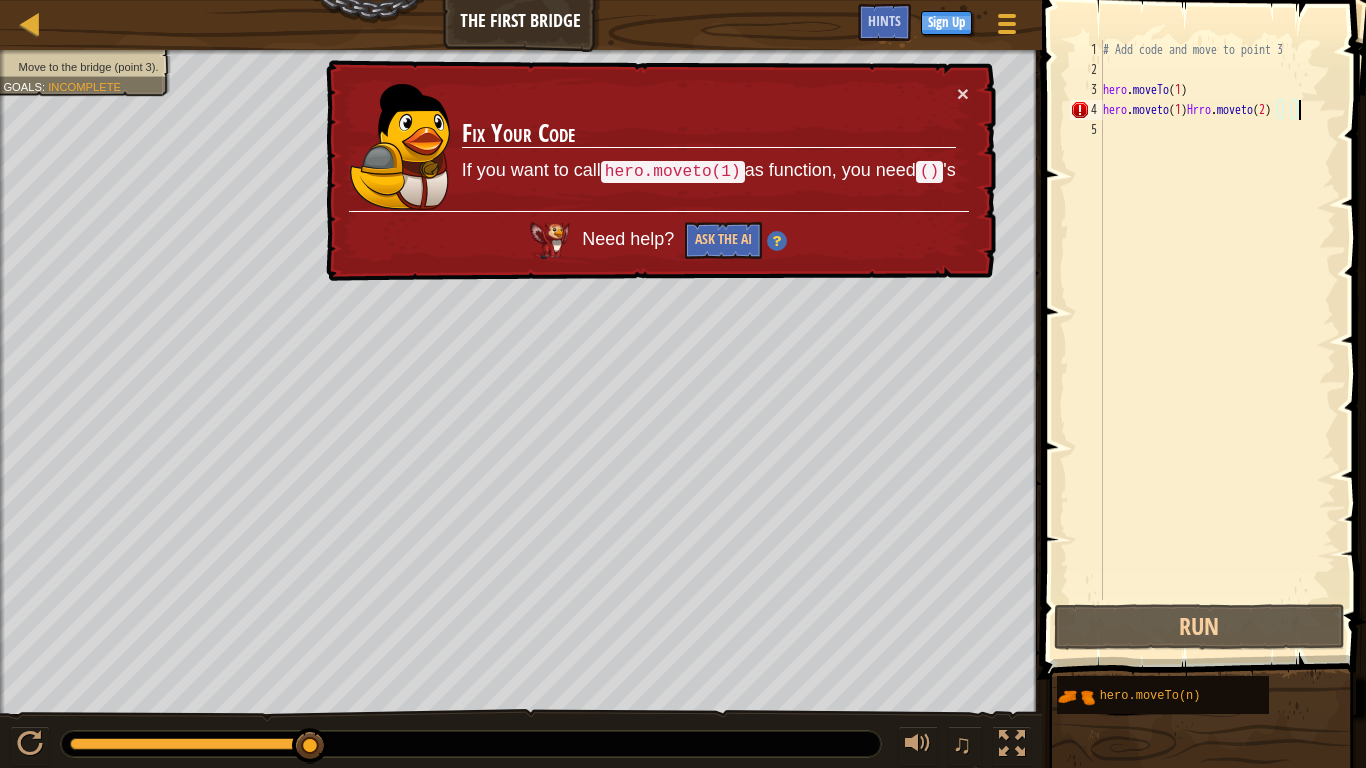 click on "# Add code and move to point 3 hero . moveTo ( 1 ) hero . moveto ( 1 ) Hrro . moveto ( 2 )" at bounding box center (1217, 340) 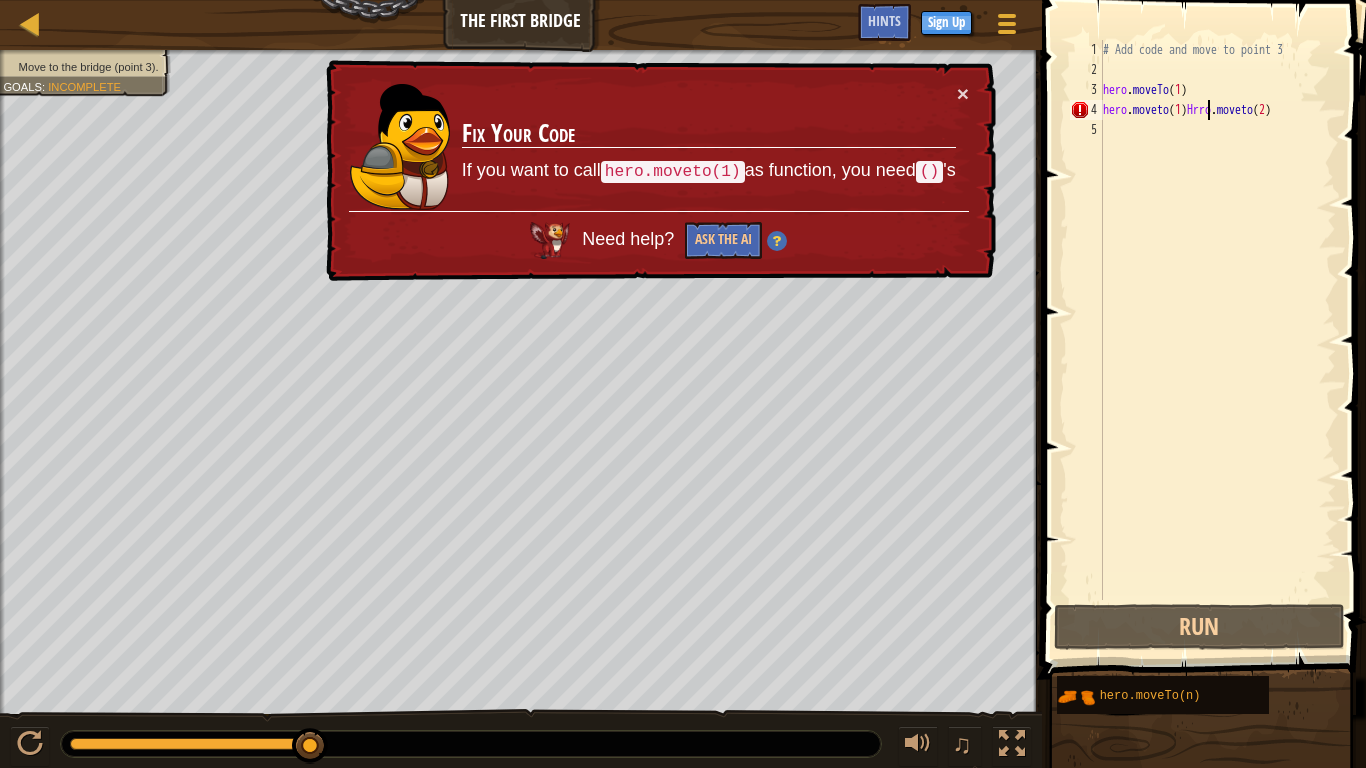 click on "# Add code and move to point 3 hero . moveTo ( 1 ) hero . moveto ( 1 ) Hrro . moveto ( 2 )" at bounding box center [1217, 340] 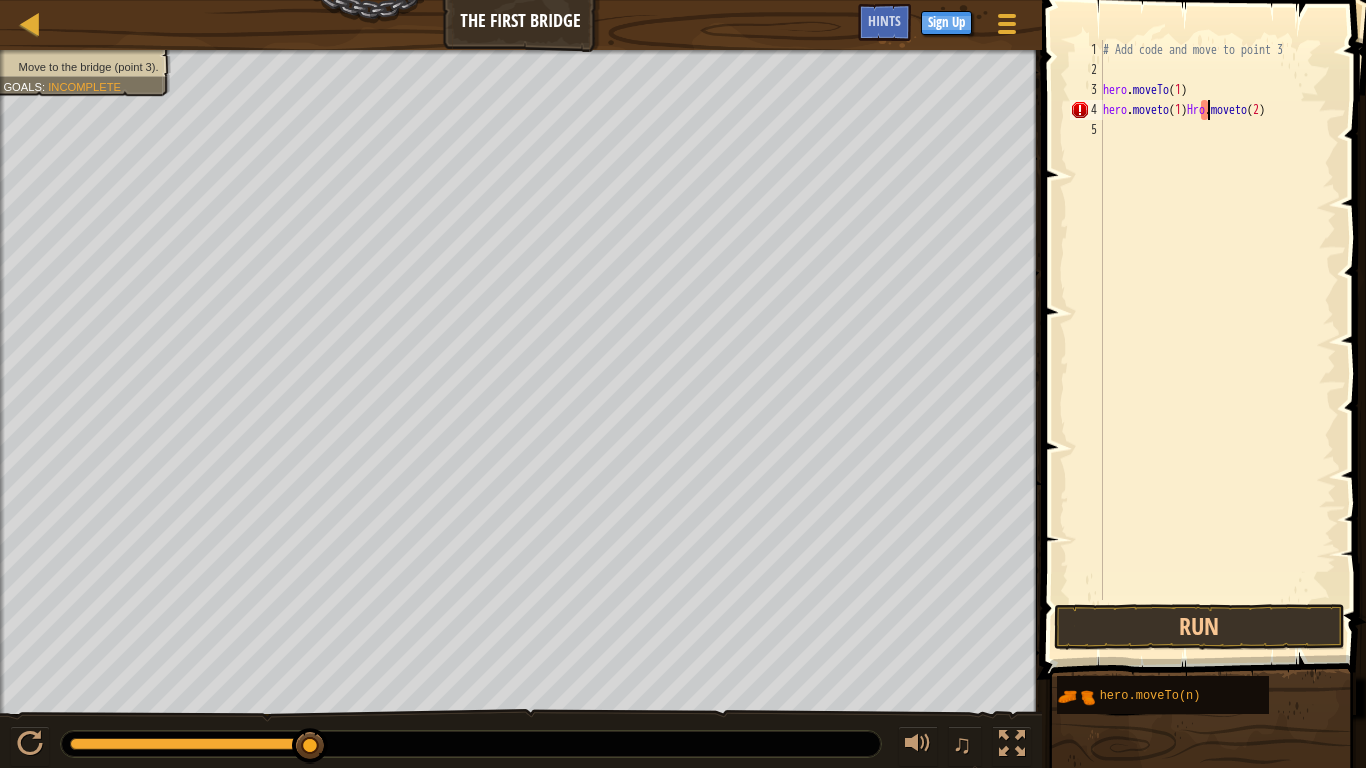 scroll, scrollTop: 9, scrollLeft: 16, axis: both 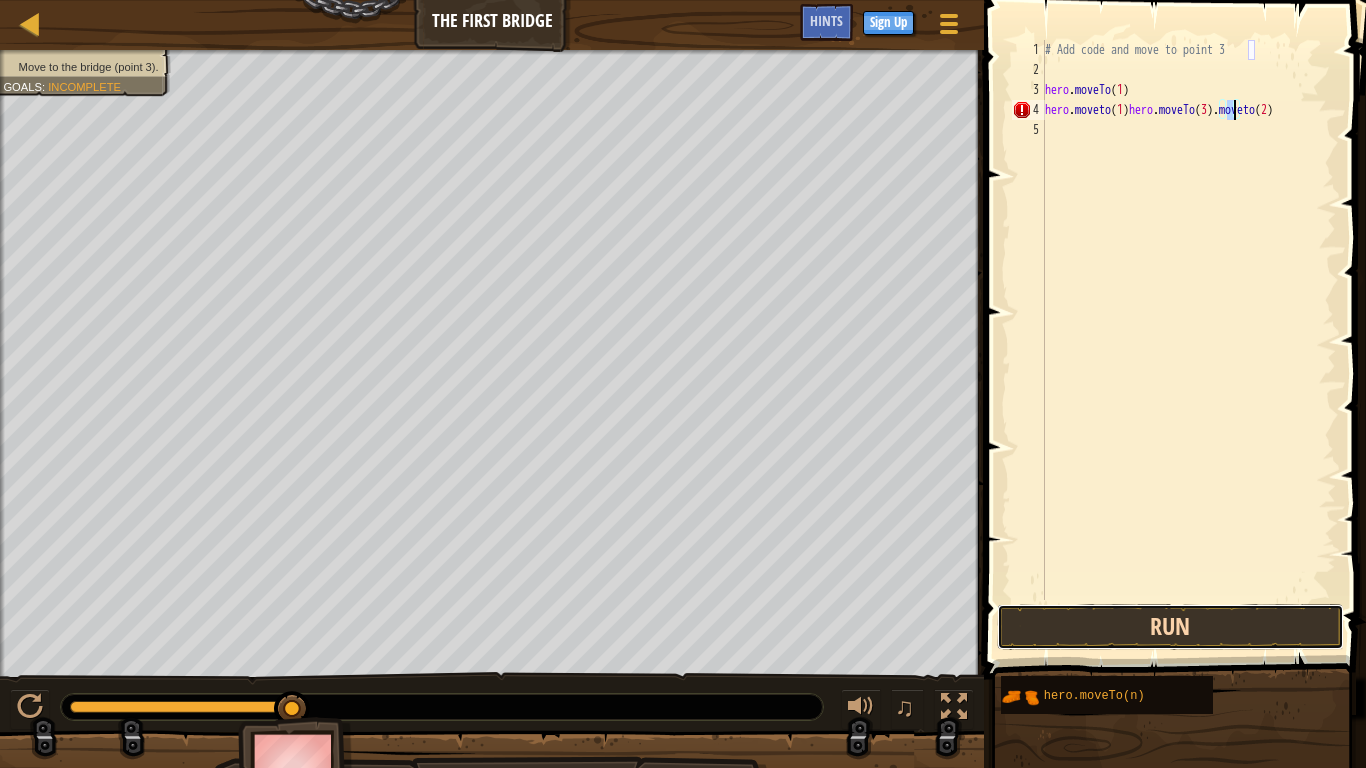 click on "Run" at bounding box center [1170, 627] 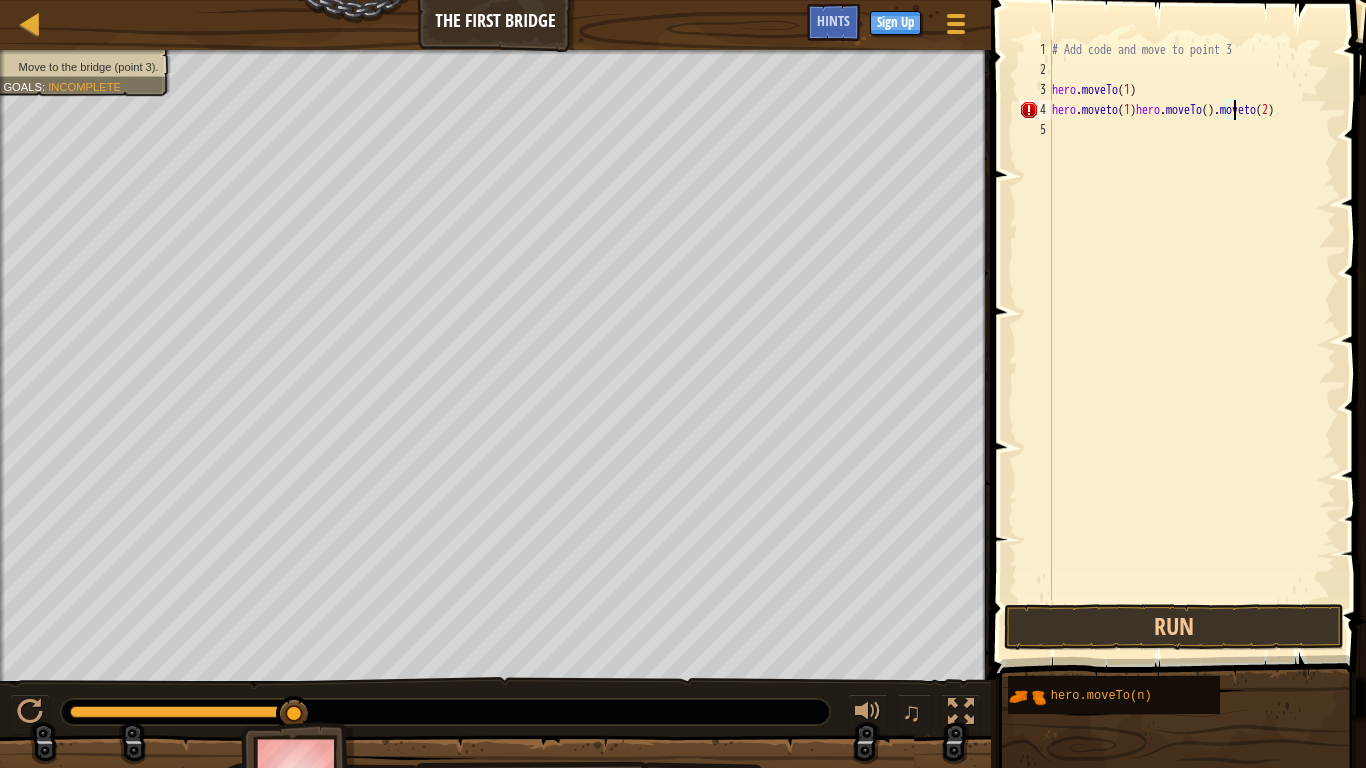 scroll, scrollTop: 9, scrollLeft: 28, axis: both 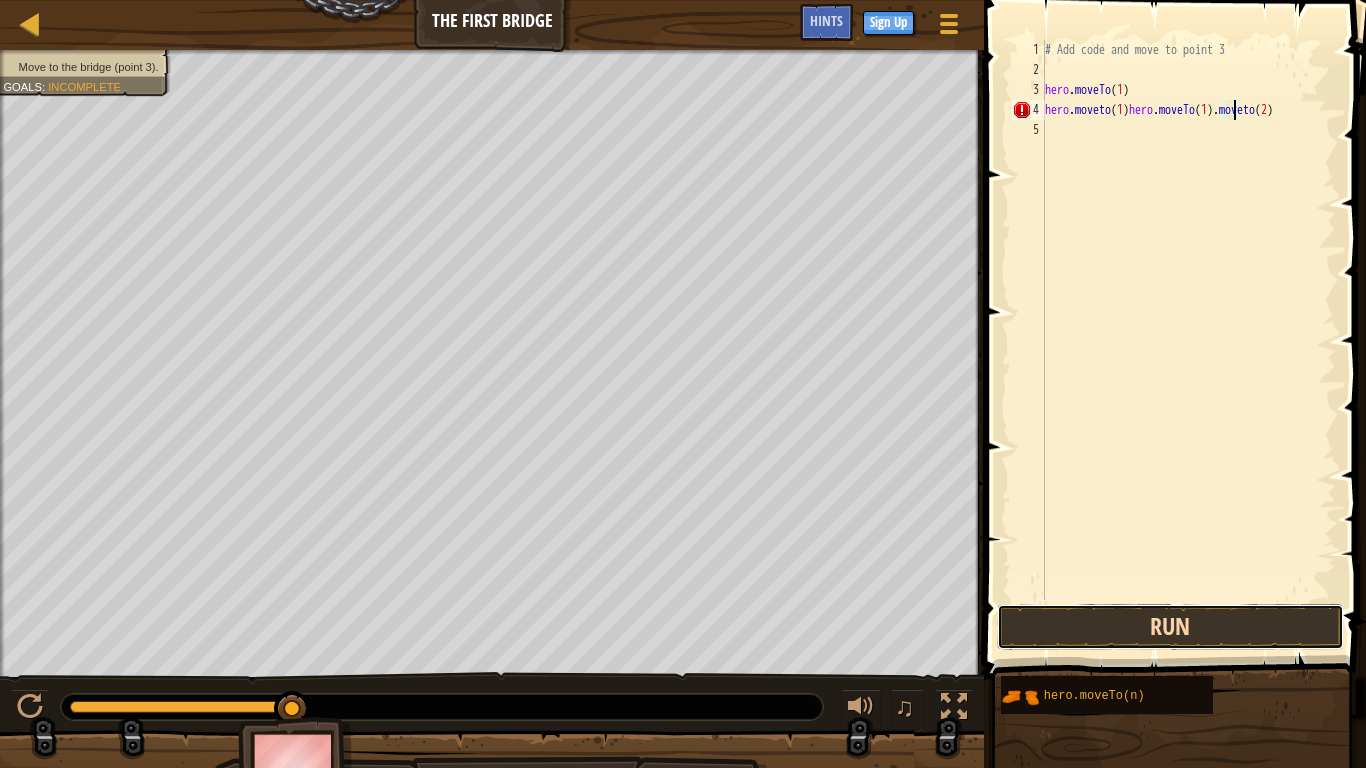 click on "Run" at bounding box center [1170, 627] 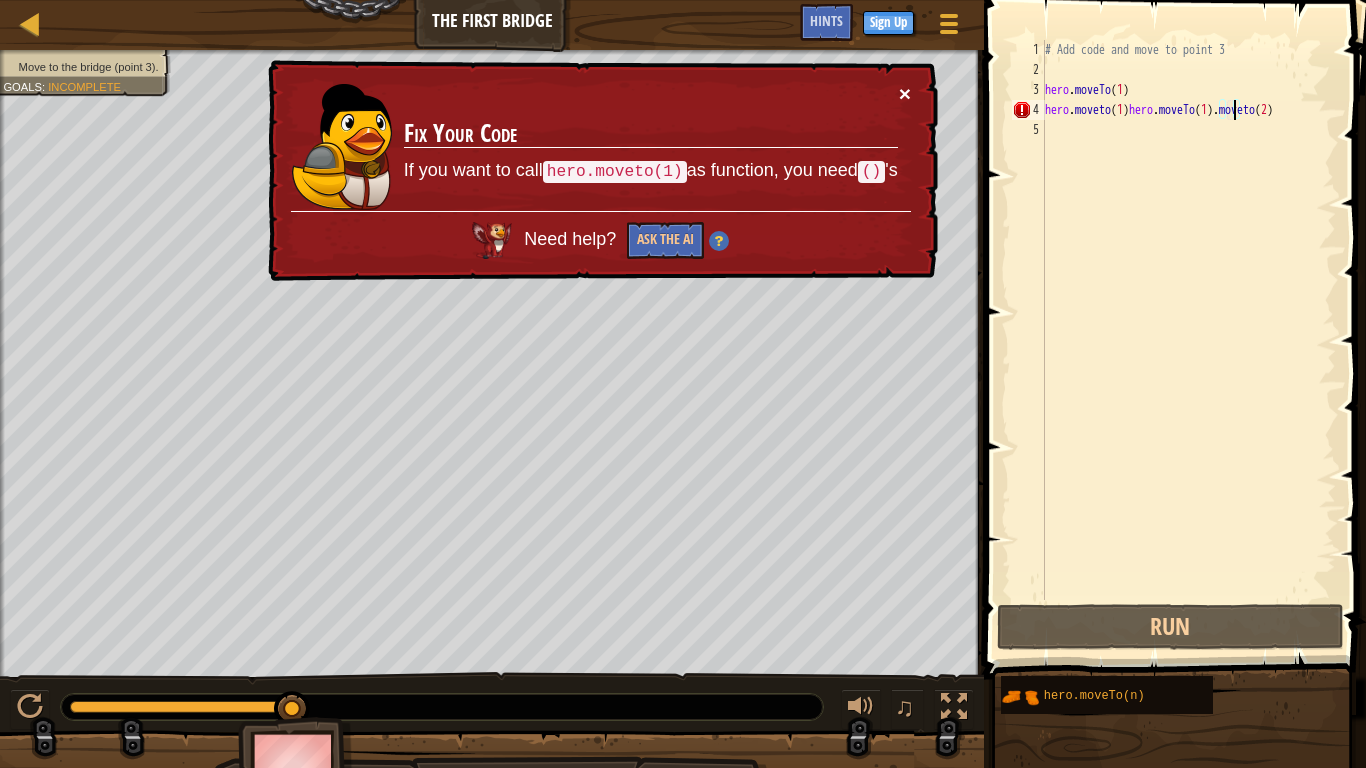 click on "×" at bounding box center [905, 93] 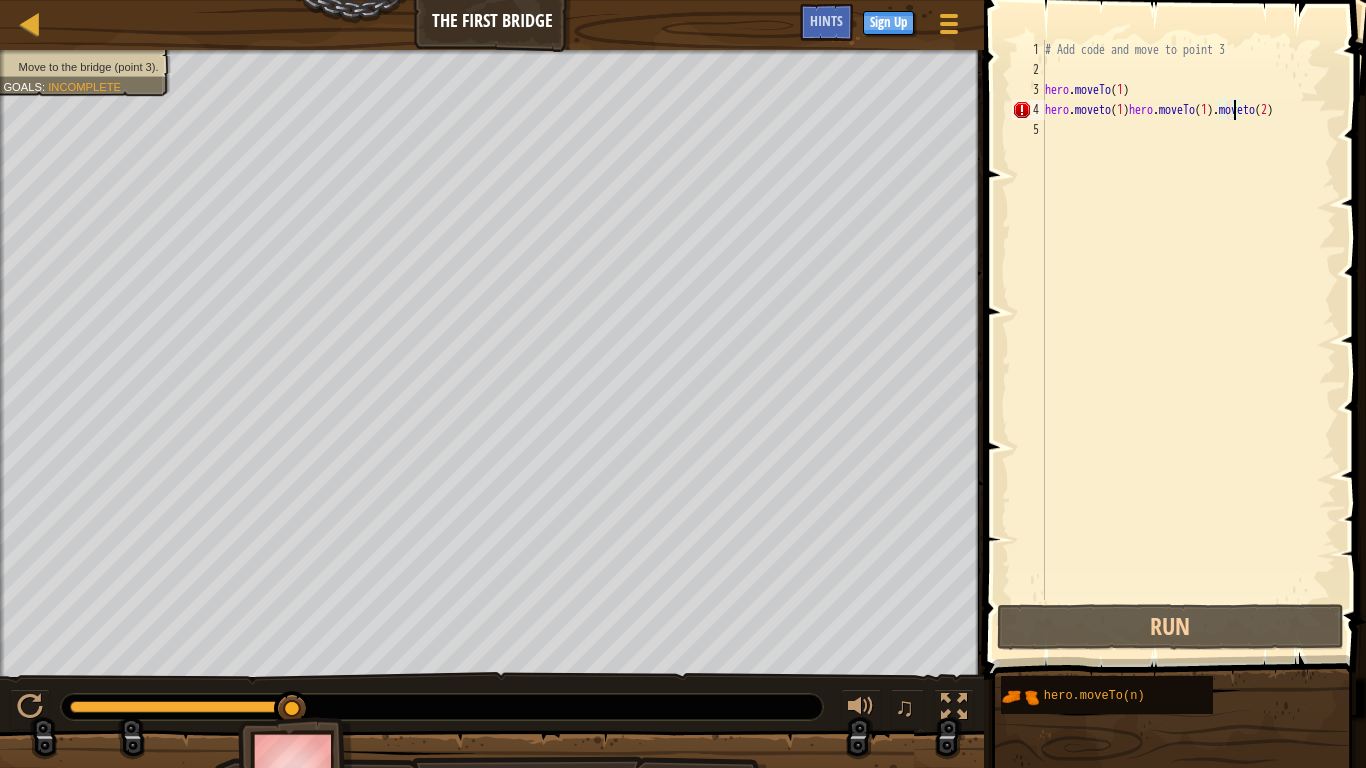 click on "# Add code and move to point 3 hero . moveTo ( 1 ) hero . moveto ( 1 ) hero . moveTo ( 1 ) . moveto ( 2 )" at bounding box center (1188, 340) 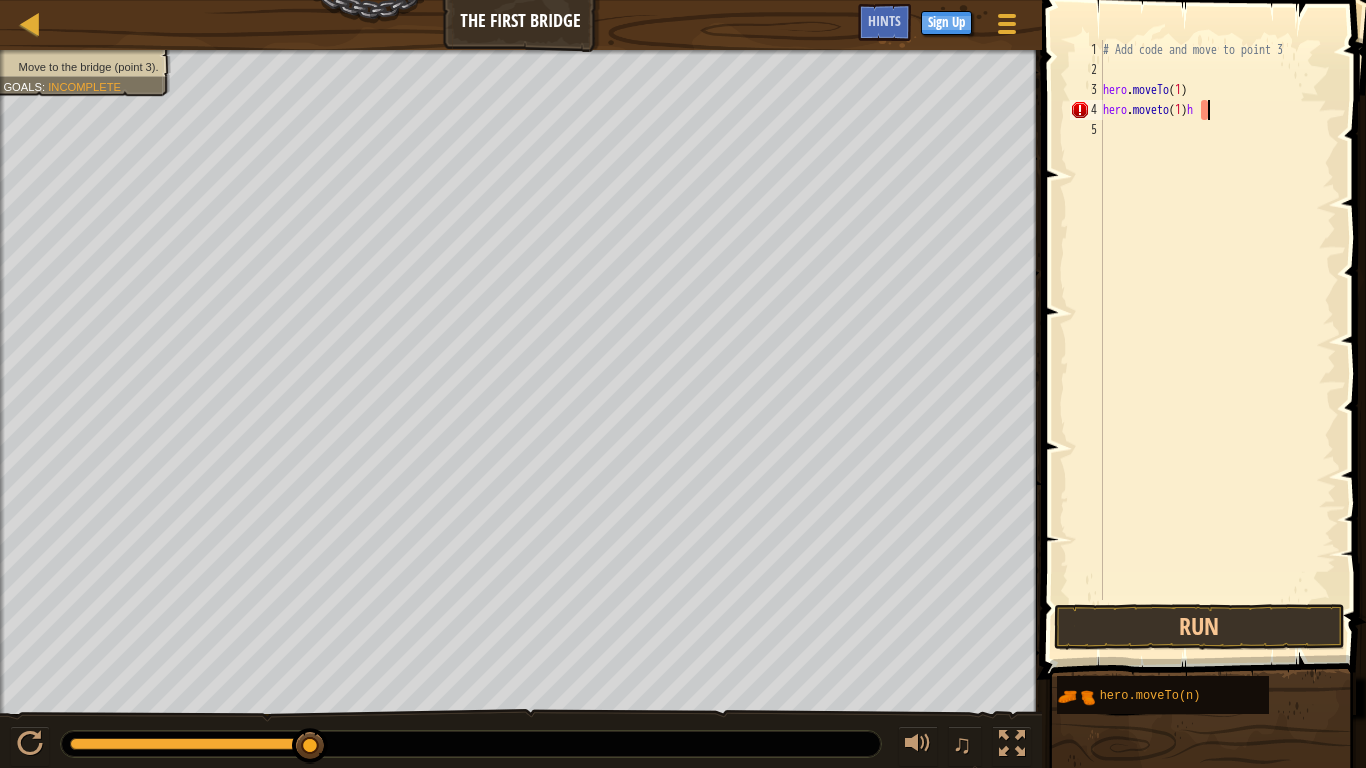 type on "hero.moveto(1)" 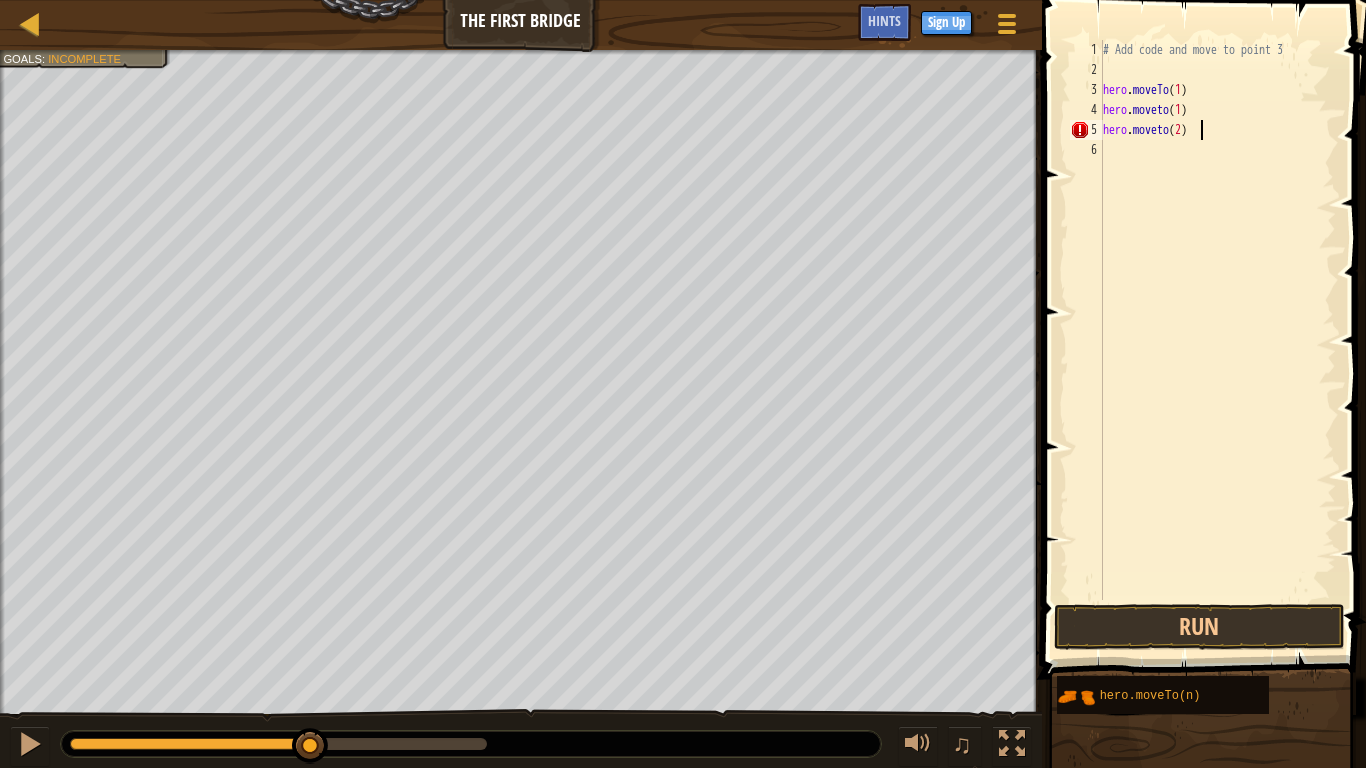 scroll, scrollTop: 9, scrollLeft: 13, axis: both 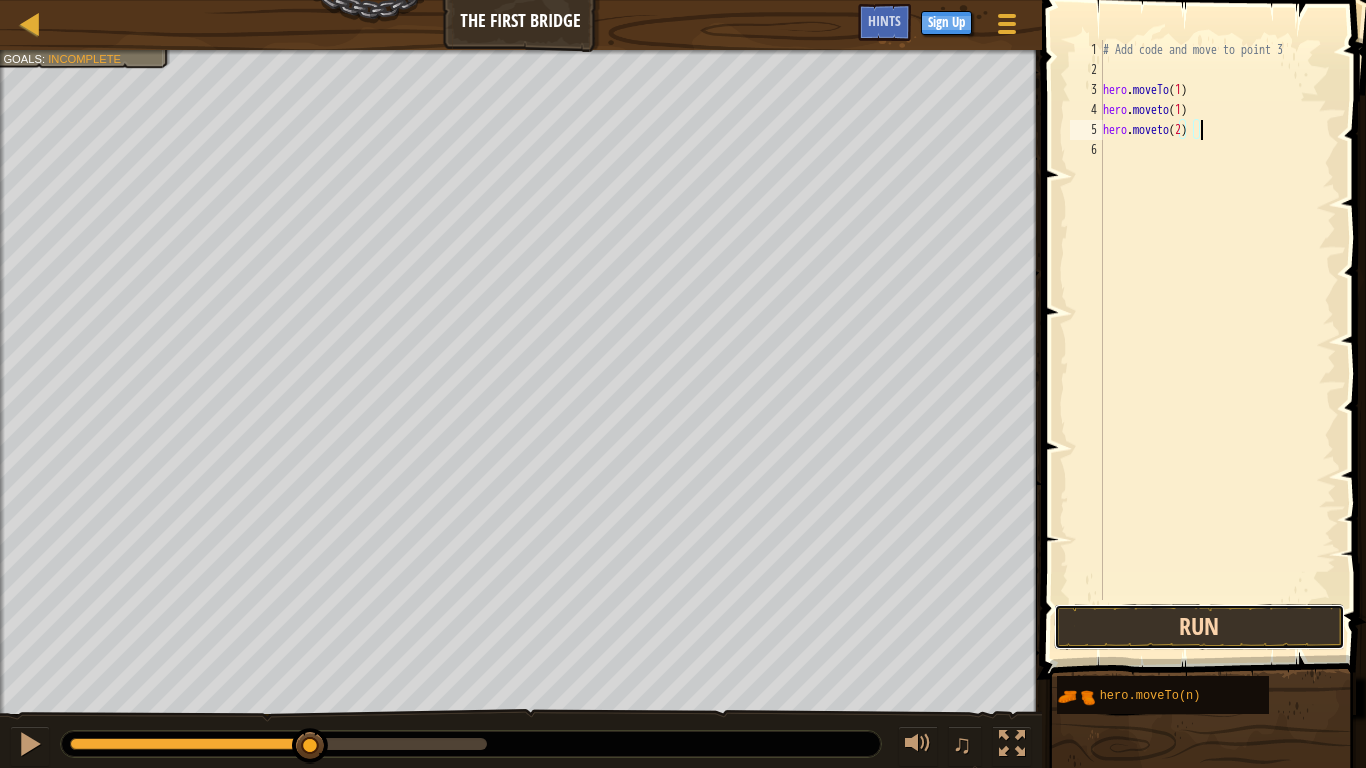 click on "Run" at bounding box center (1199, 627) 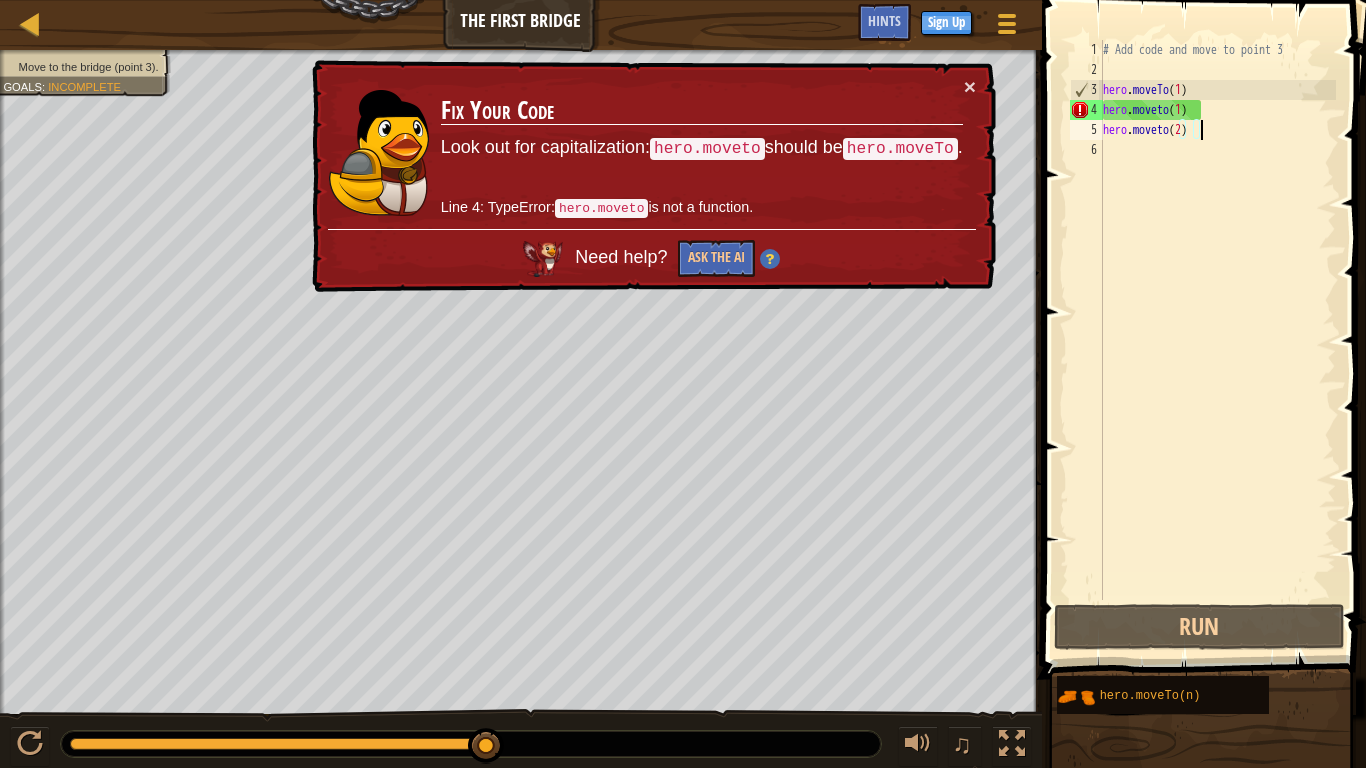 click on "# Add code and move to point 3 hero . moveTo ( 1 ) hero . moveto ( 1 ) hero . moveto ( 2 )" at bounding box center (1217, 340) 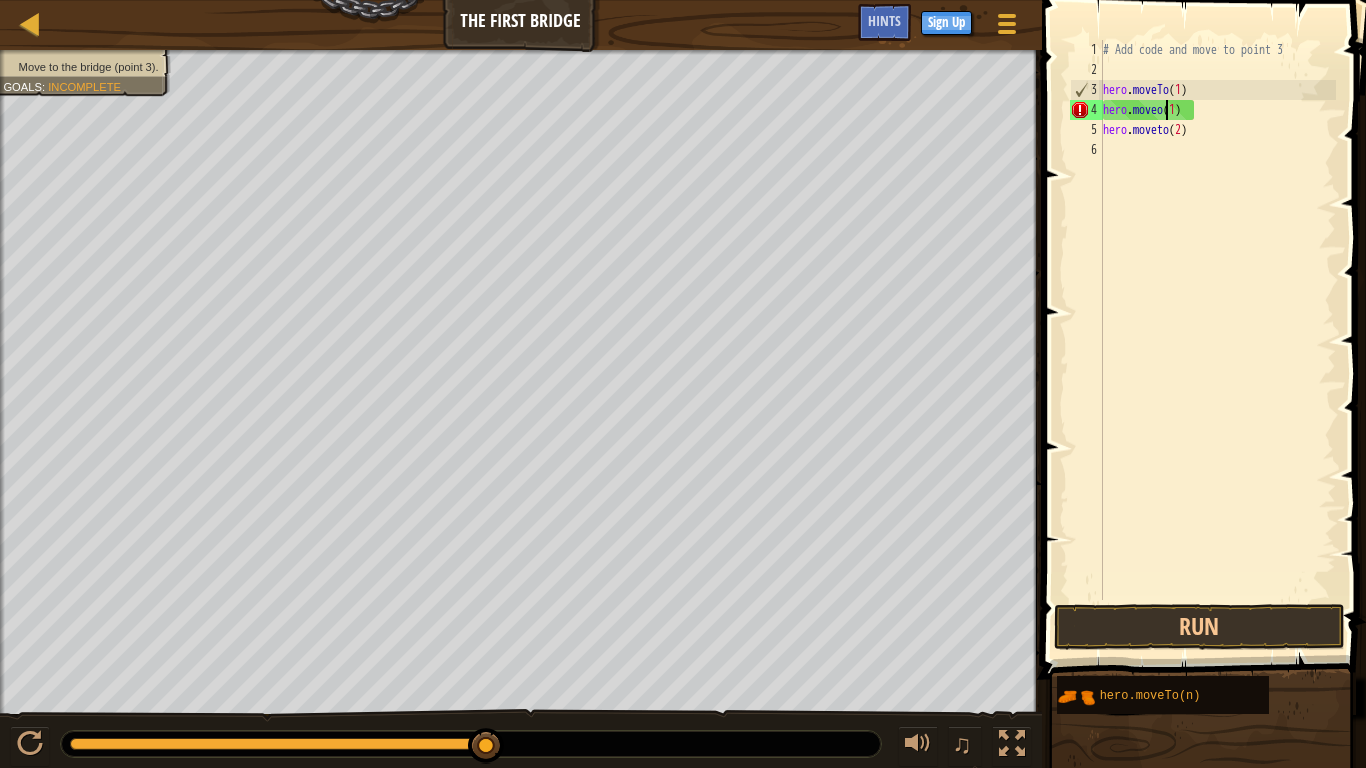 type on "hero.moveTo(1)" 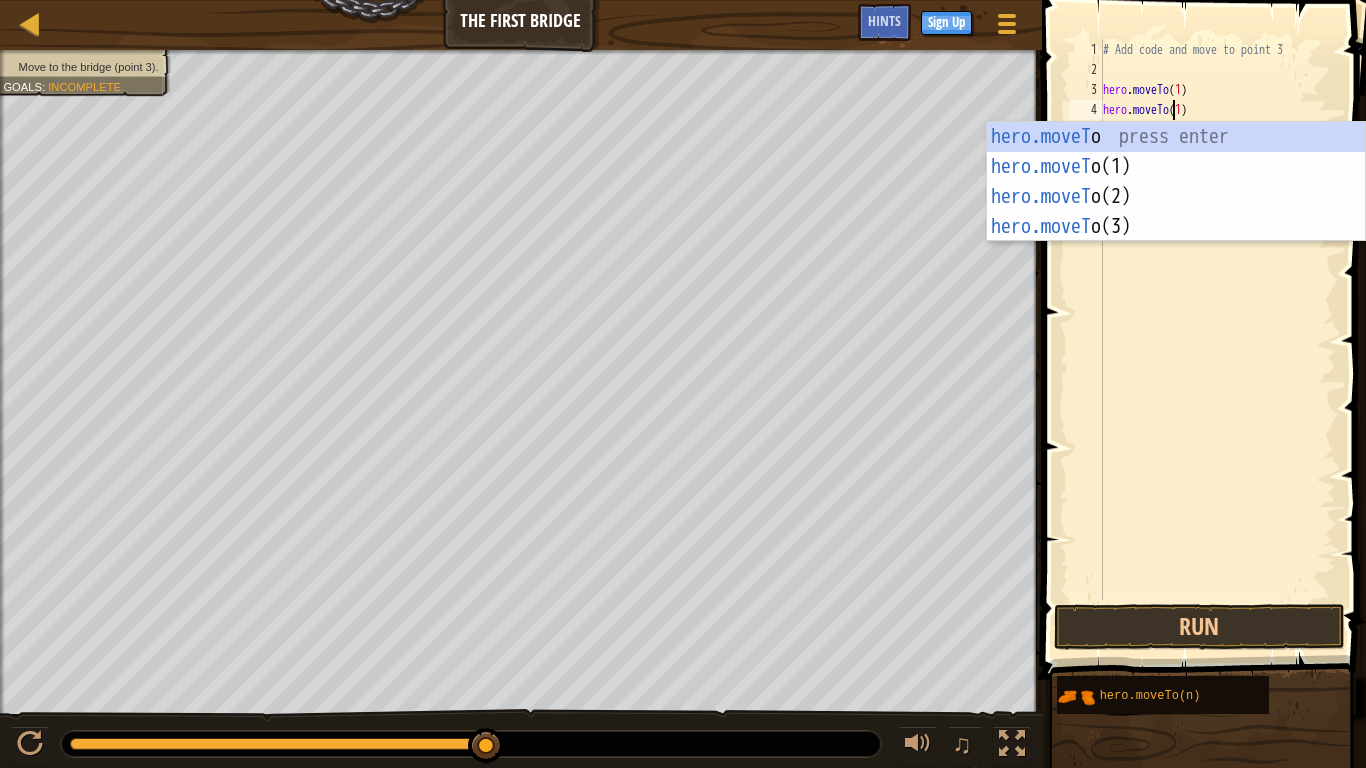 click on "# Add code and move to point 3 hero . moveTo ( 1 ) hero . moveTo ( 1 ) hero . moveto ( 2 )" at bounding box center (1217, 340) 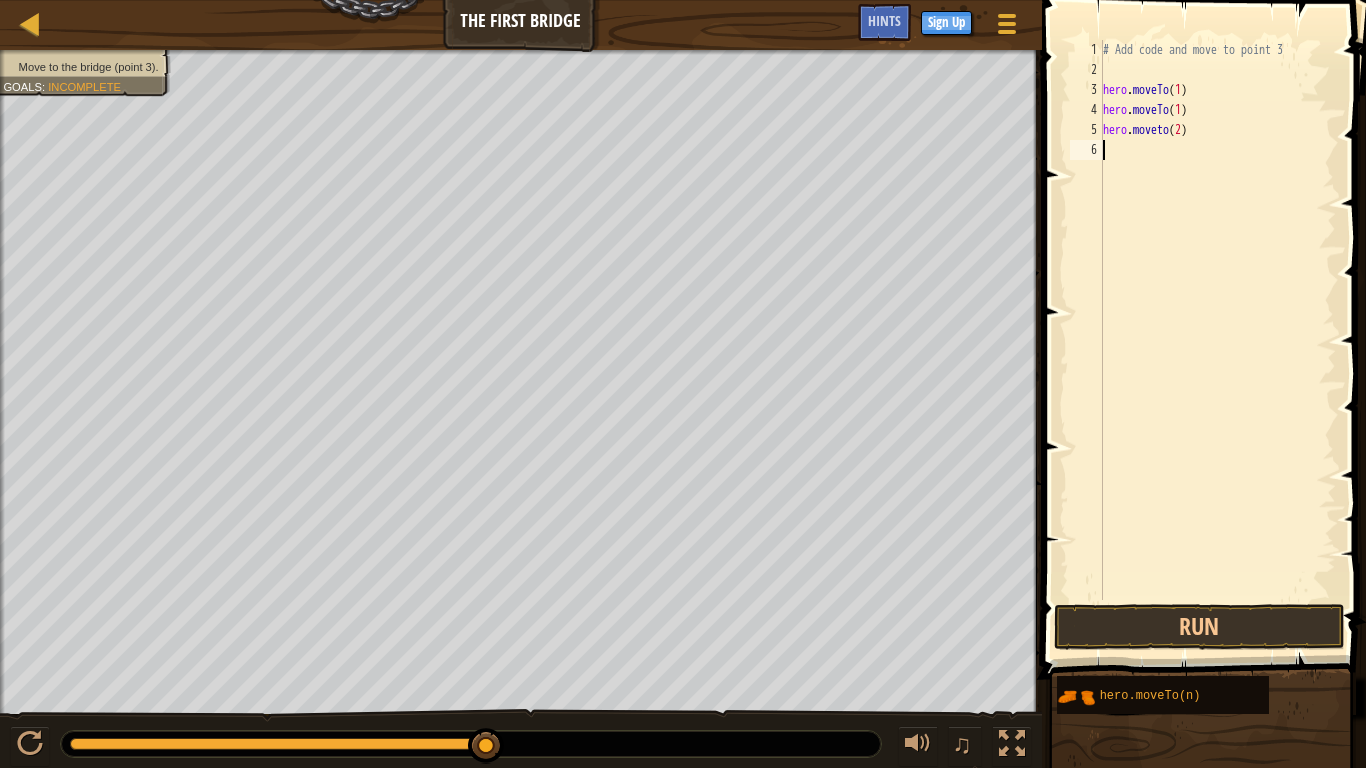 scroll, scrollTop: 9, scrollLeft: 0, axis: vertical 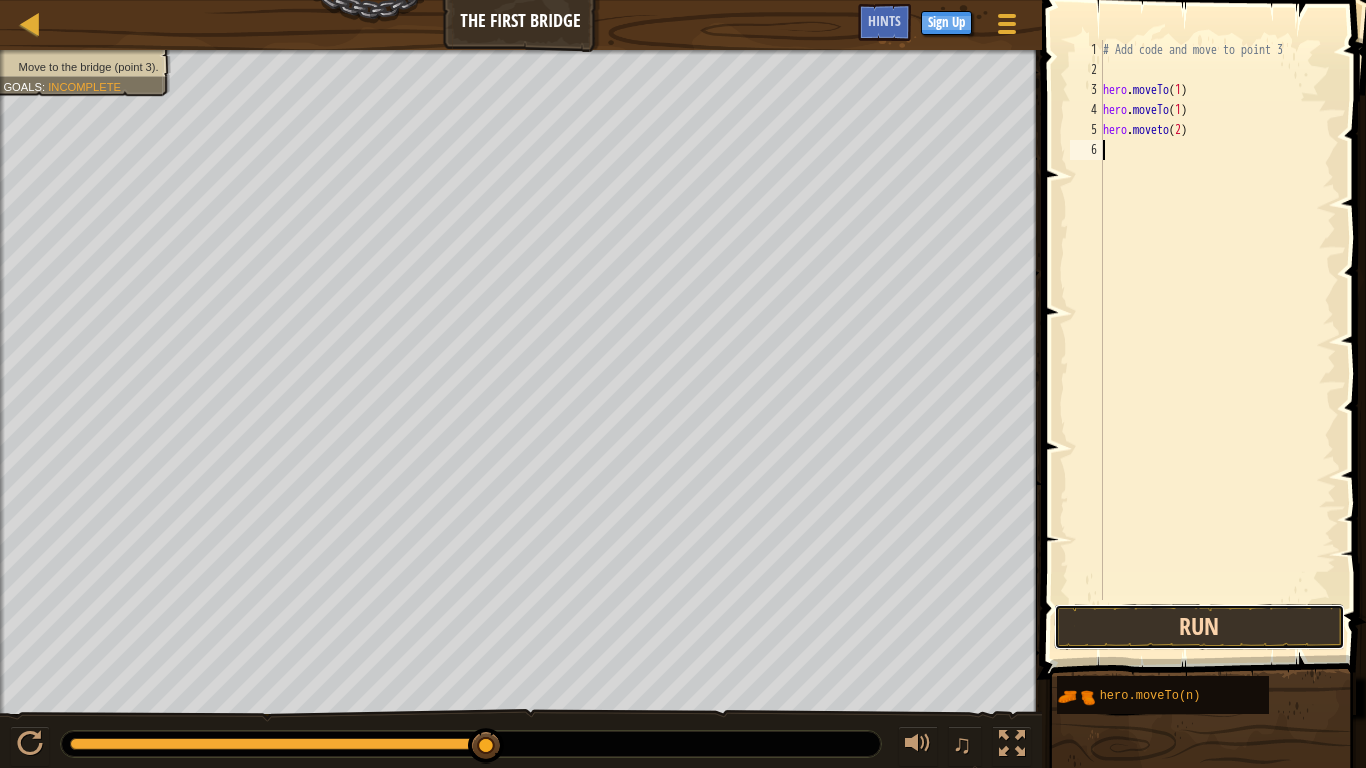 click on "Run" at bounding box center [1199, 627] 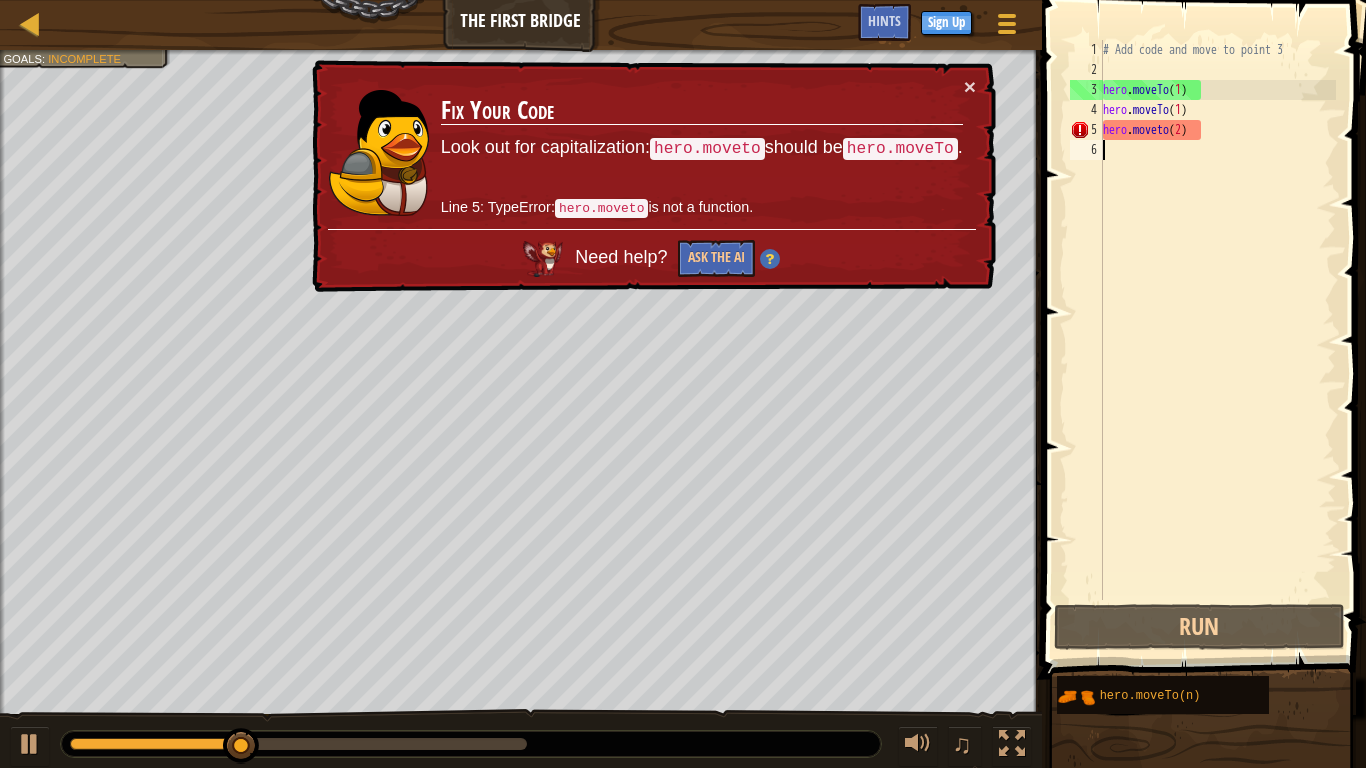 click on "# Add code and move to point 3 hero . moveTo ( 1 ) hero . moveTo ( 1 ) hero . moveto ( 2 )" at bounding box center [1217, 340] 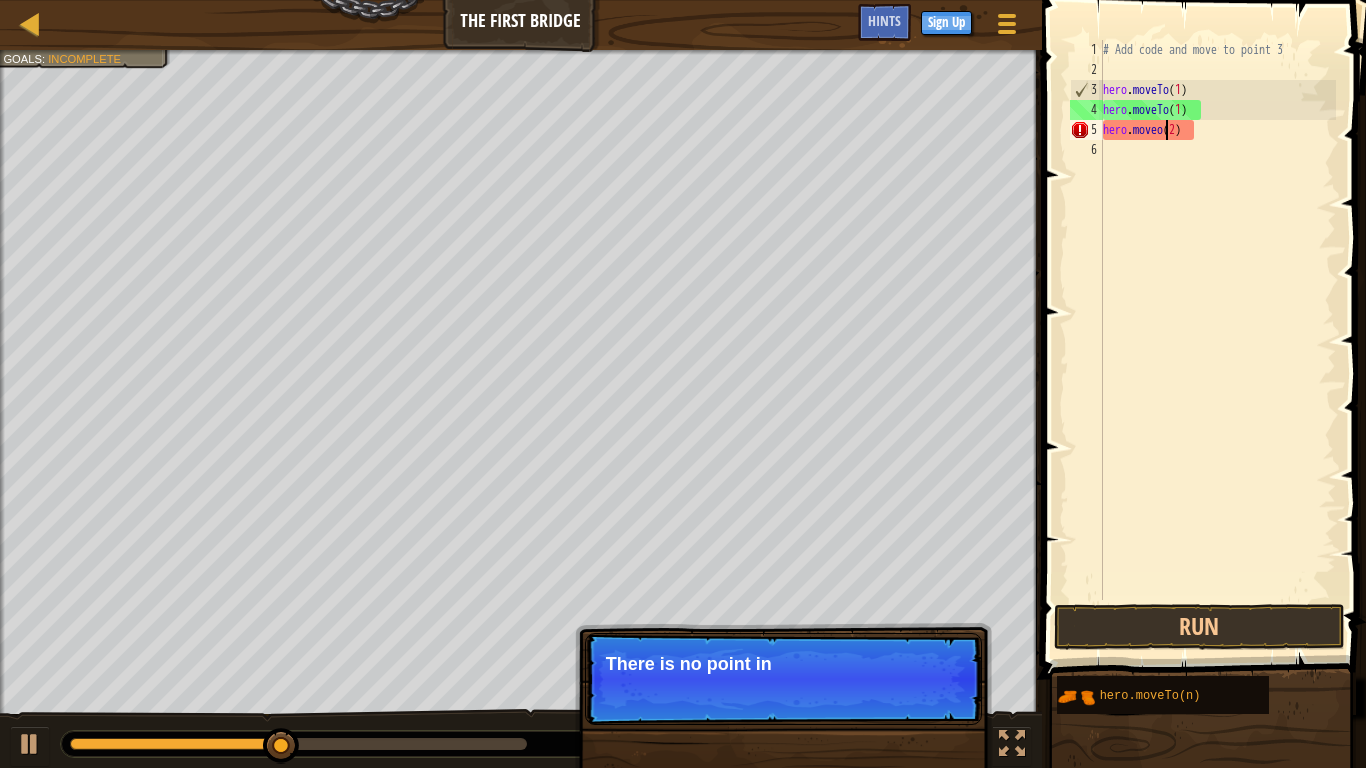 scroll, scrollTop: 9, scrollLeft: 10, axis: both 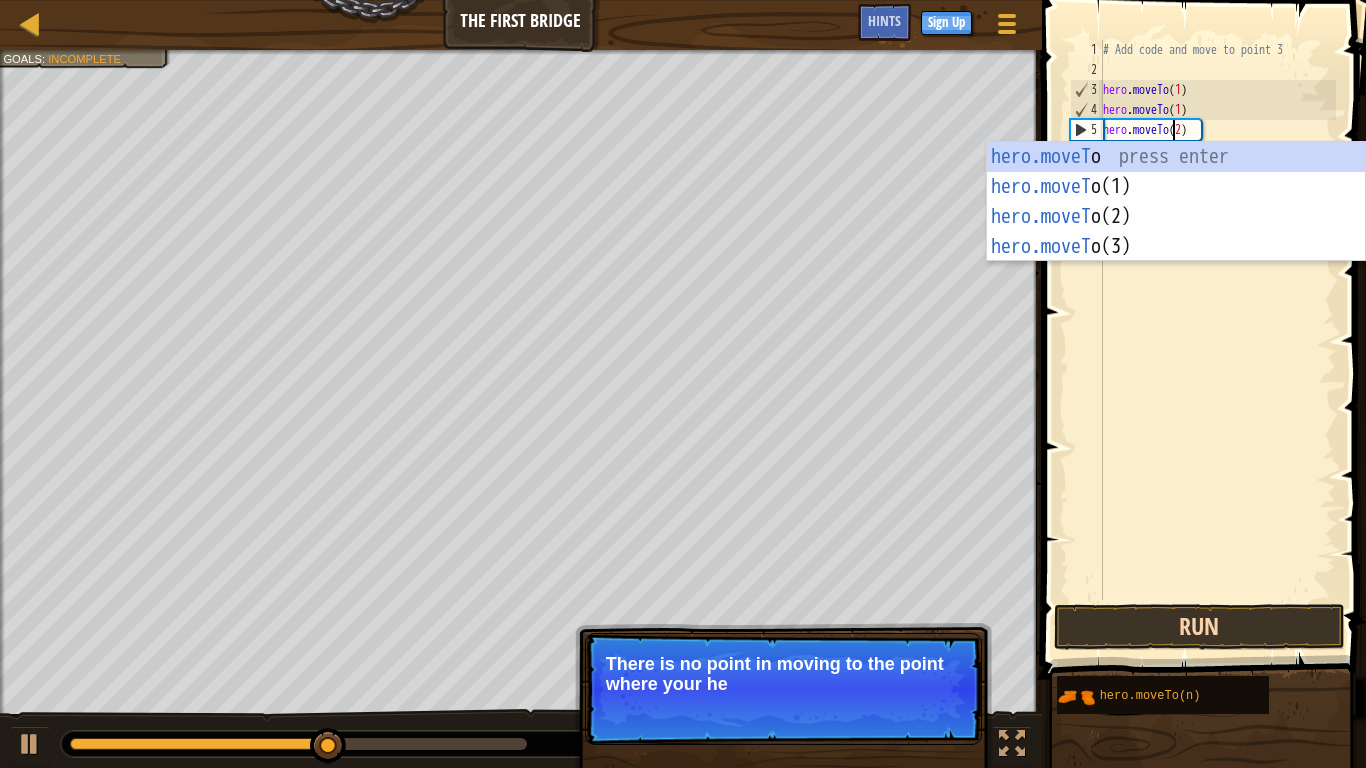 type on "hero.moveTo(2)" 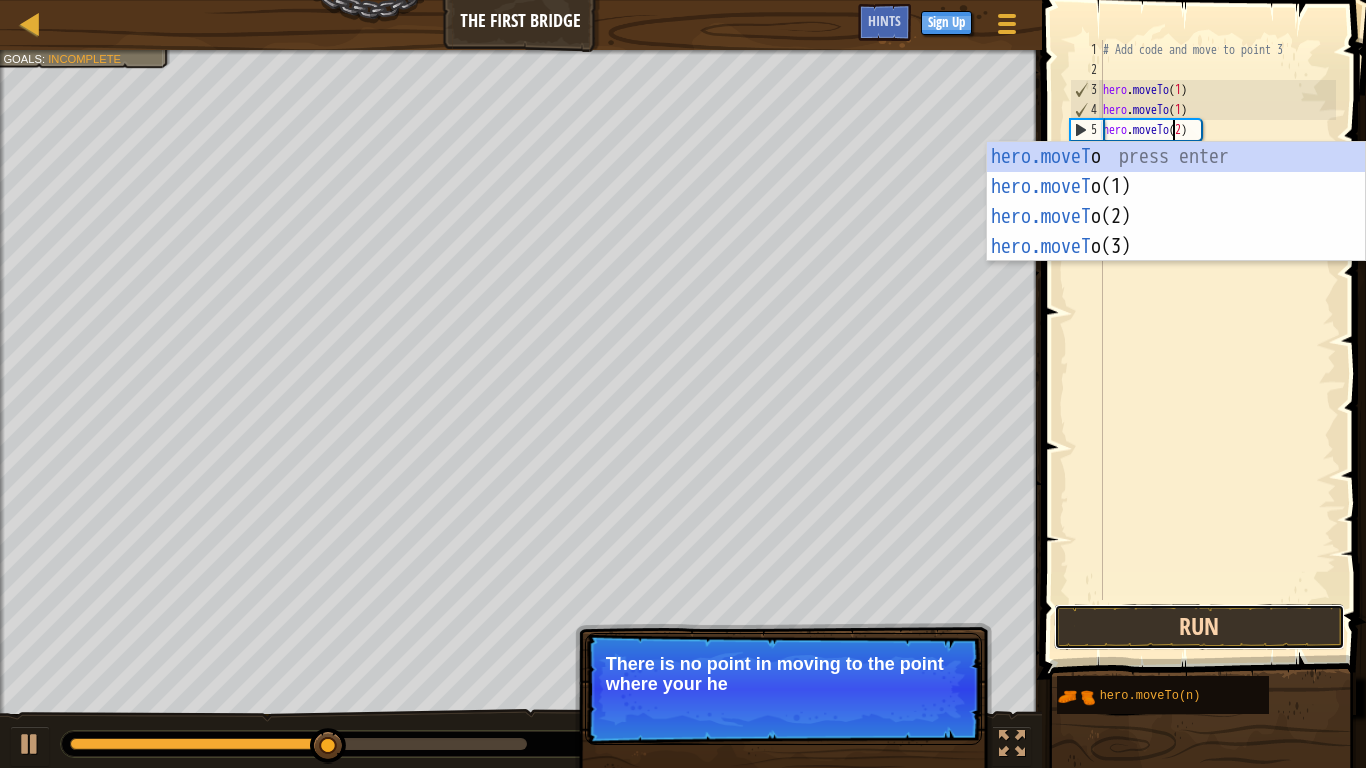 click on "Run" at bounding box center (1199, 627) 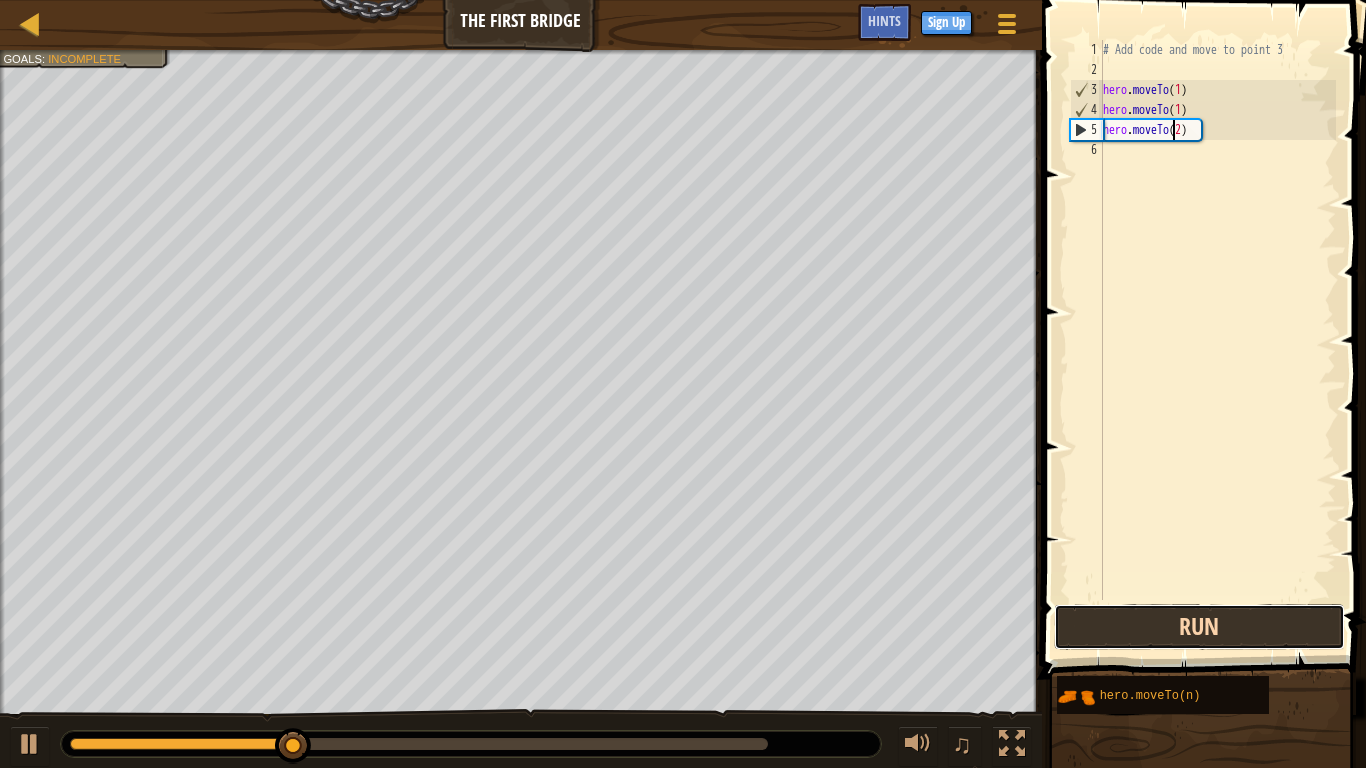 click on "Run" at bounding box center [1199, 627] 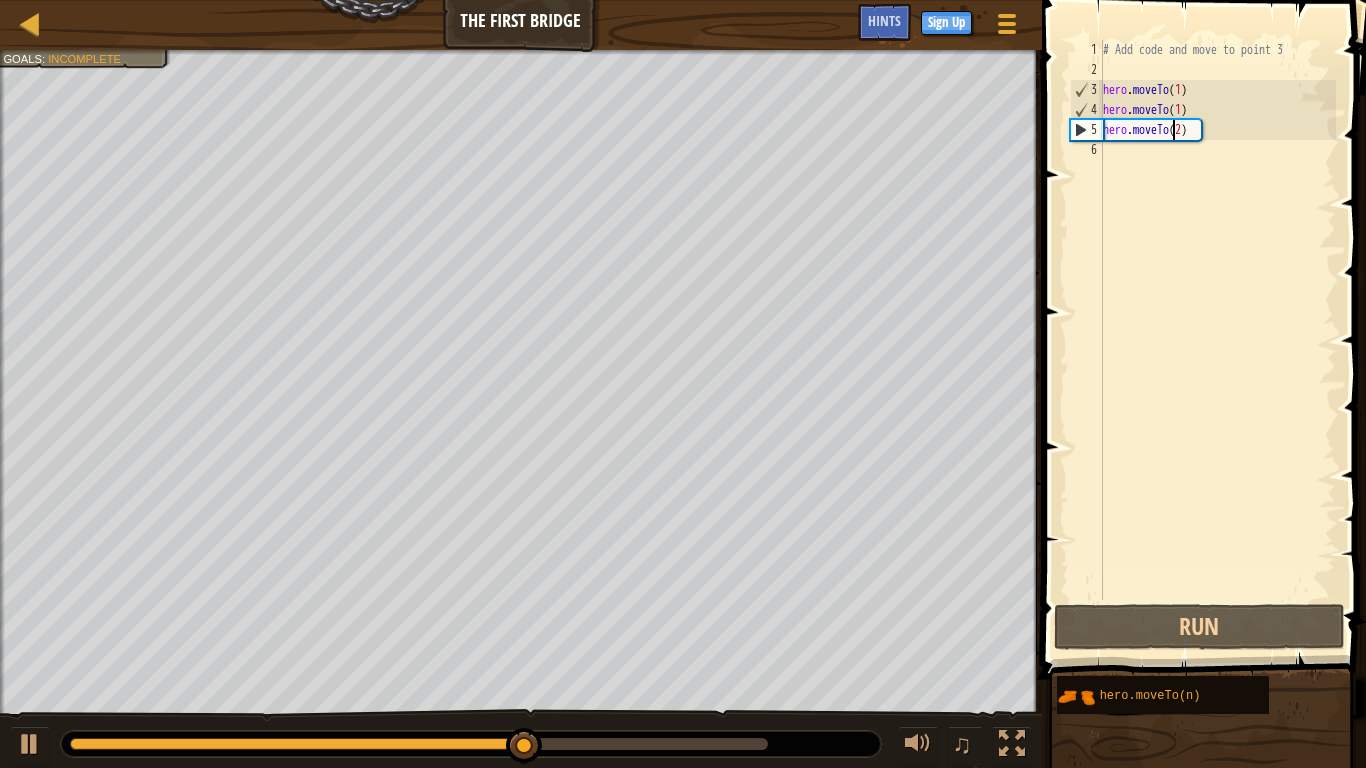 click on "# Add code and move to point 3 hero . moveTo ( 1 ) hero . moveTo ( 1 ) hero . moveTo ( 2 )" at bounding box center [1217, 340] 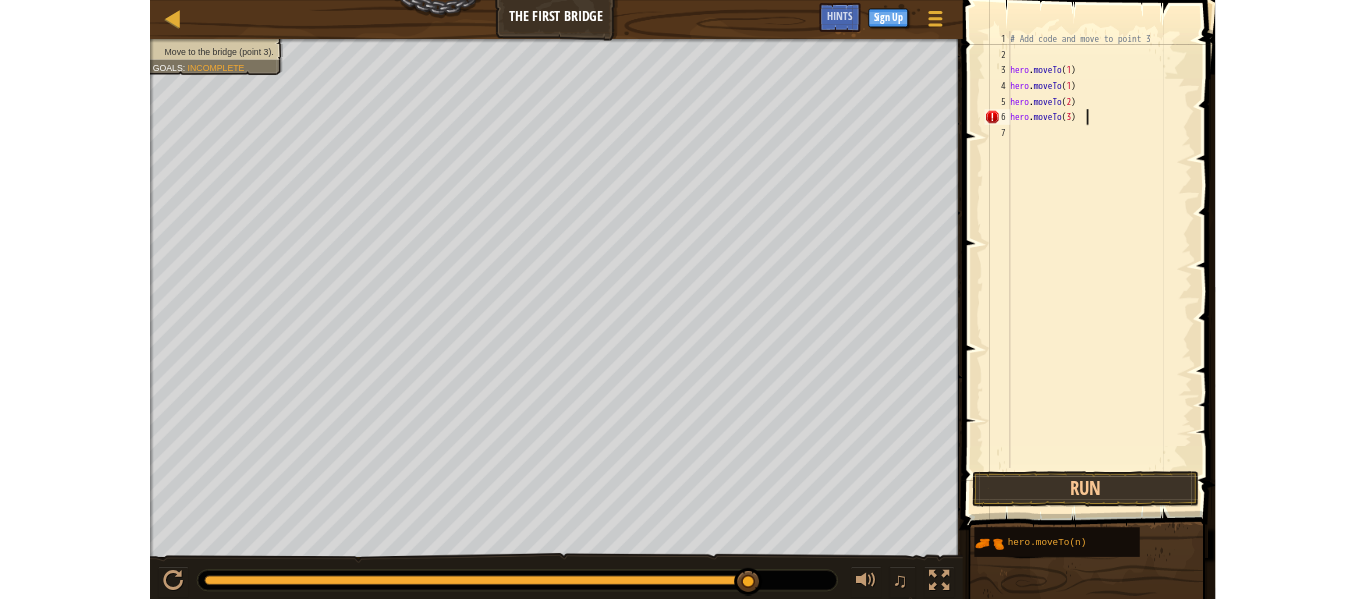 scroll, scrollTop: 9, scrollLeft: 13, axis: both 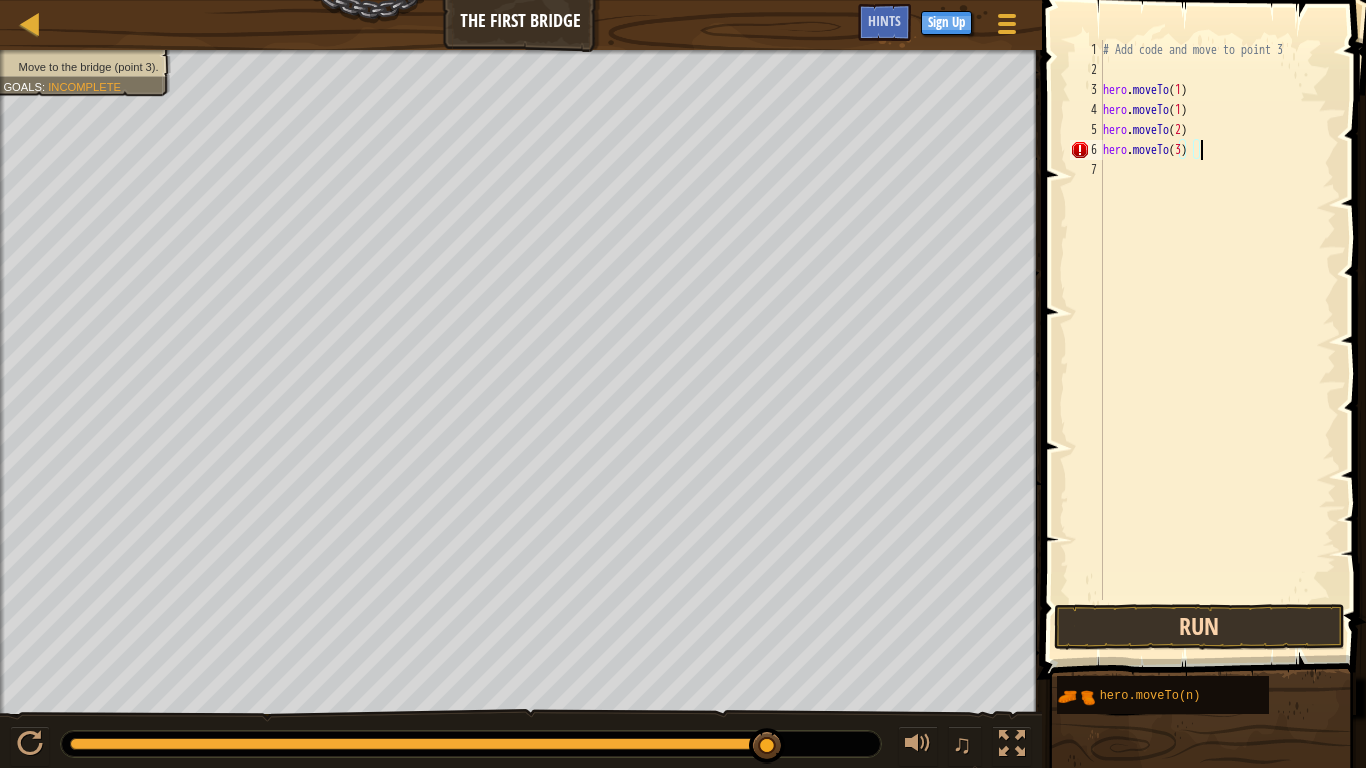 type on "hero.moveTo(3)" 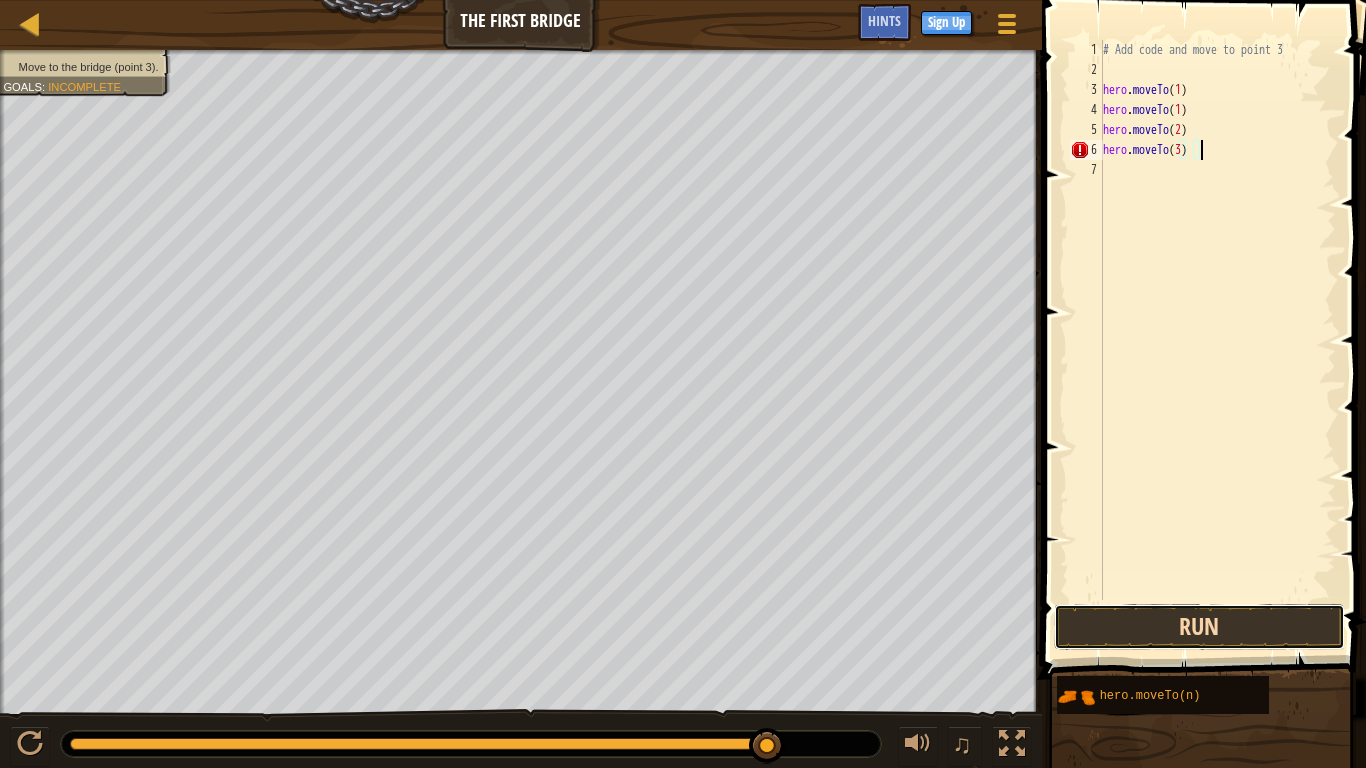 click on "Run" at bounding box center [1199, 627] 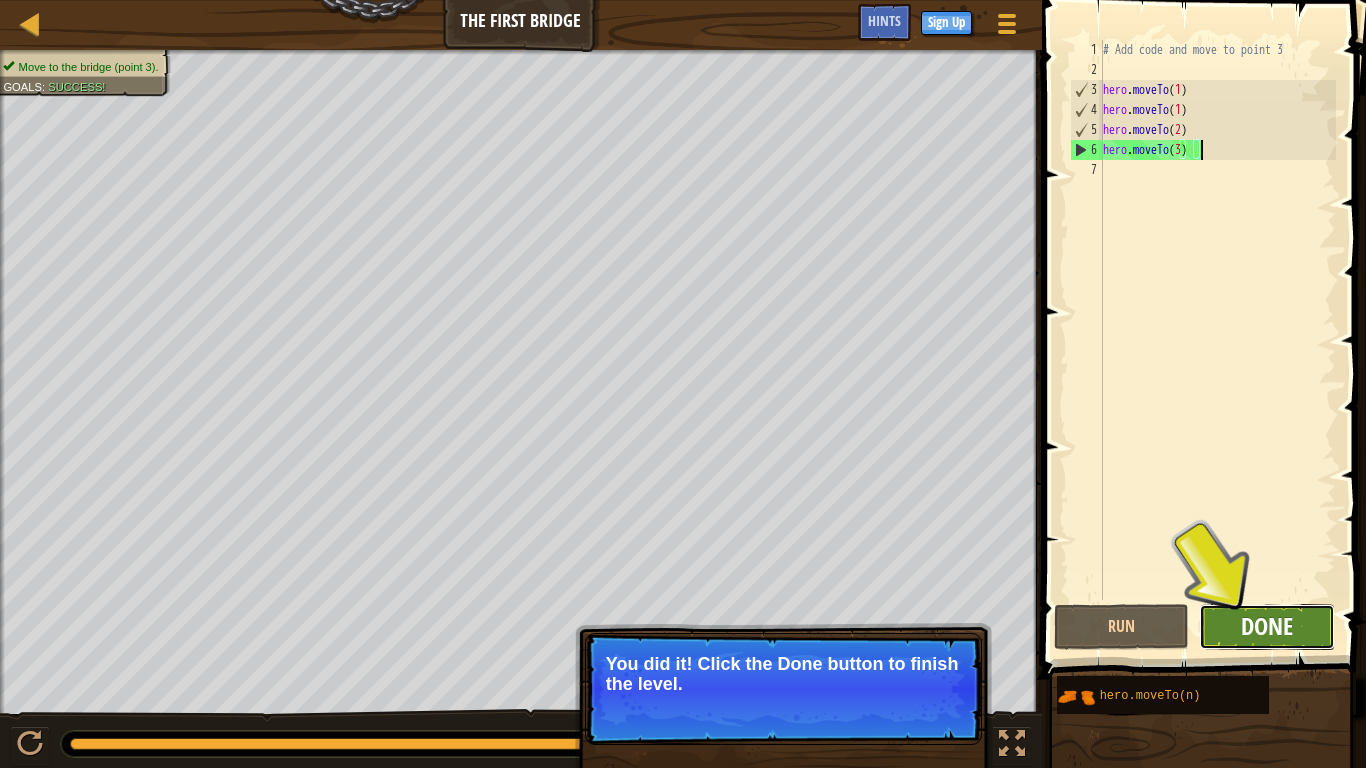 click on "Done" at bounding box center (1267, 626) 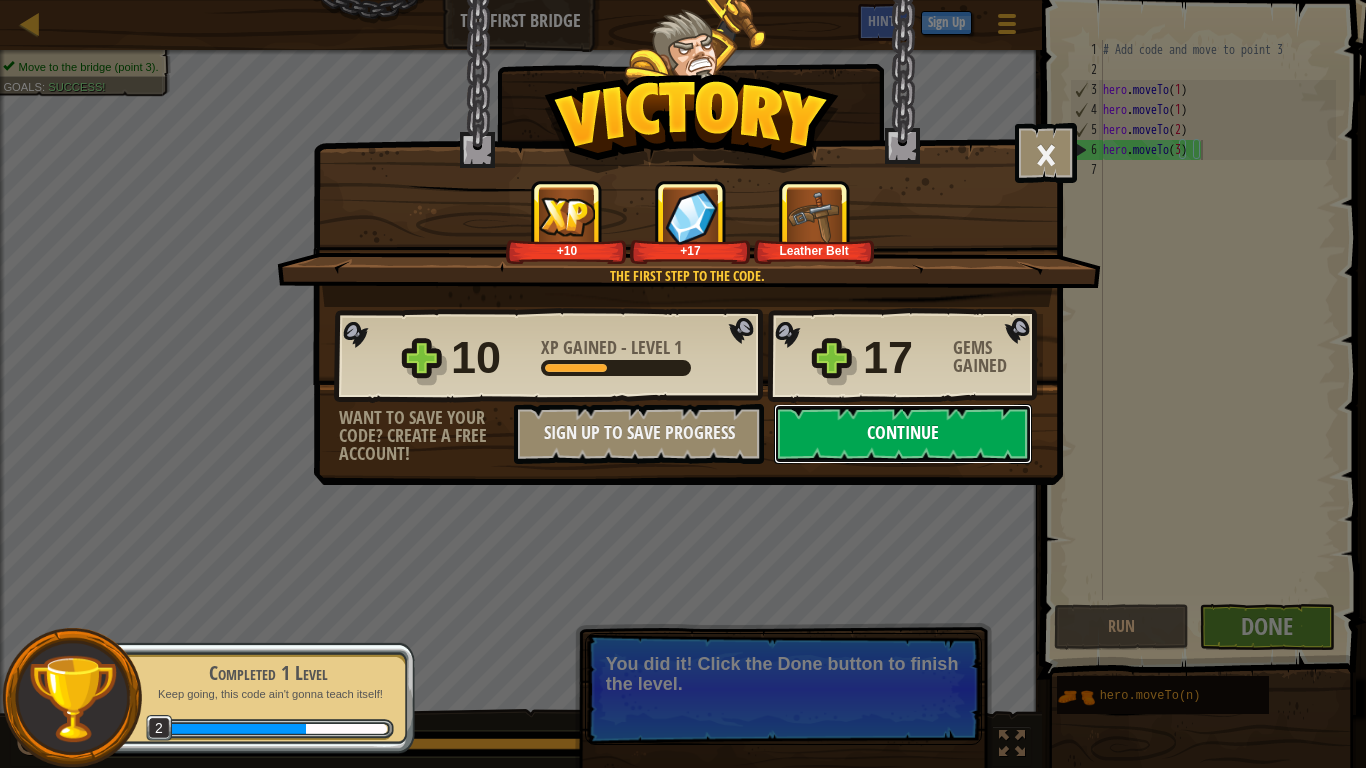 click on "Continue" at bounding box center (903, 434) 